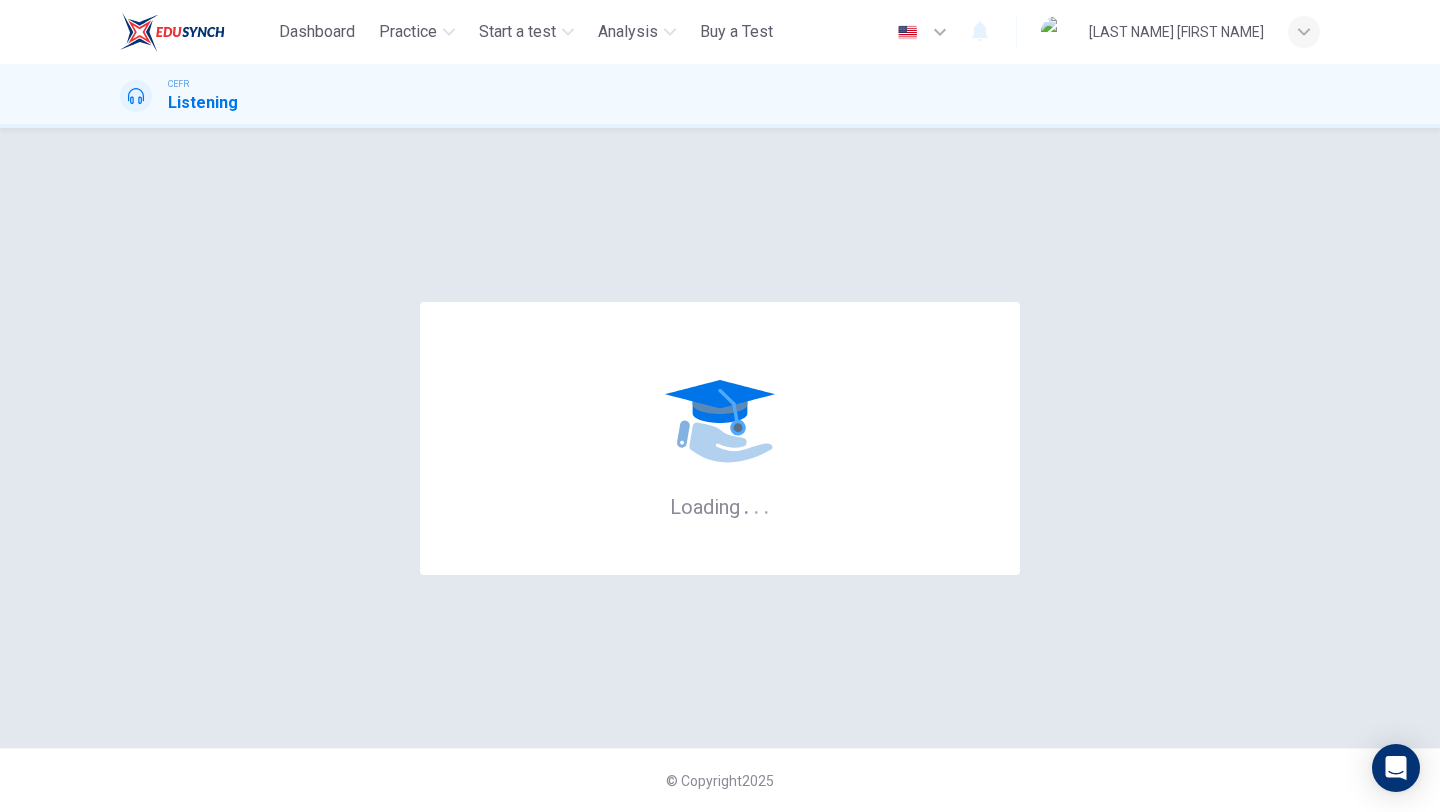 scroll, scrollTop: 0, scrollLeft: 0, axis: both 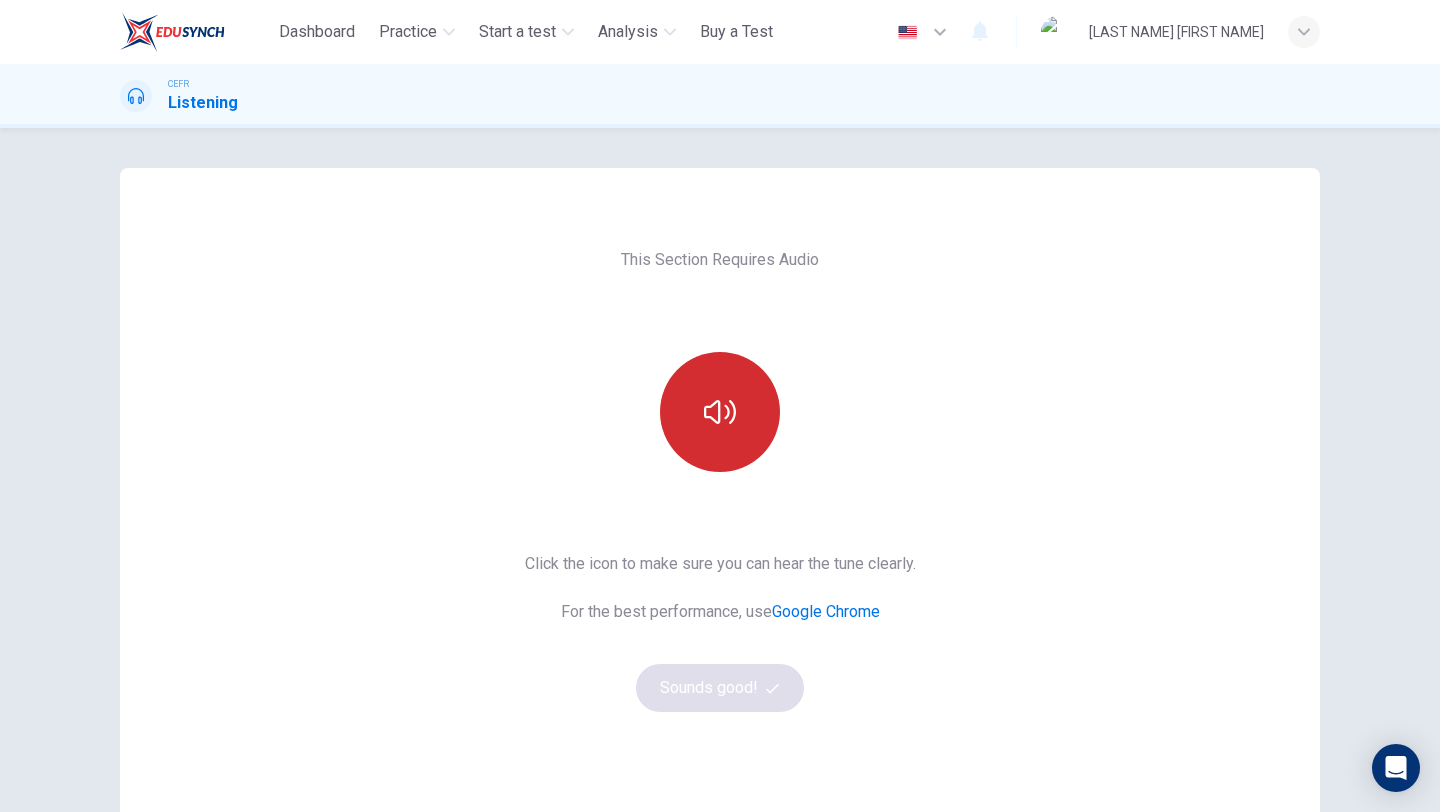 click at bounding box center (720, 412) 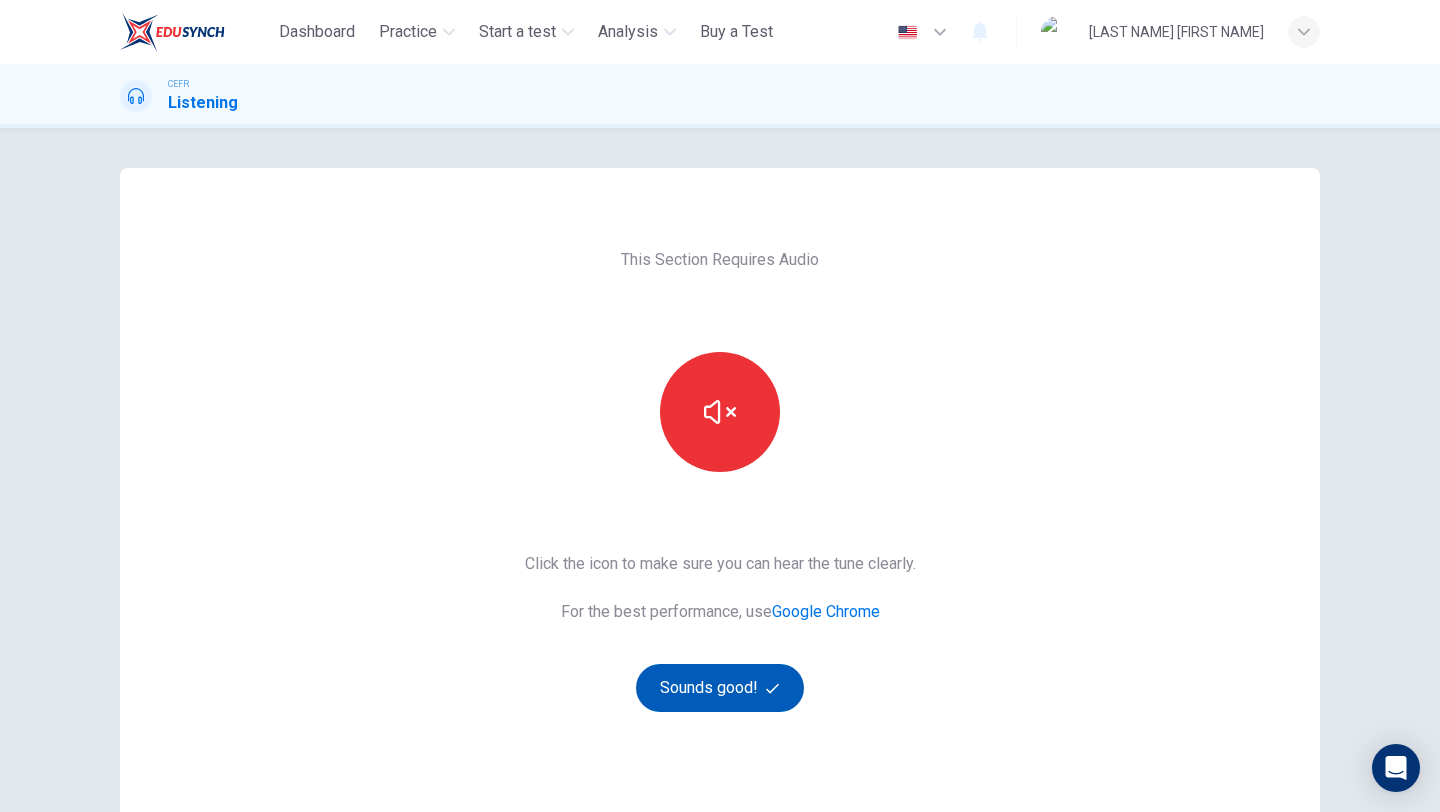 click on "Sounds good!" at bounding box center [720, 688] 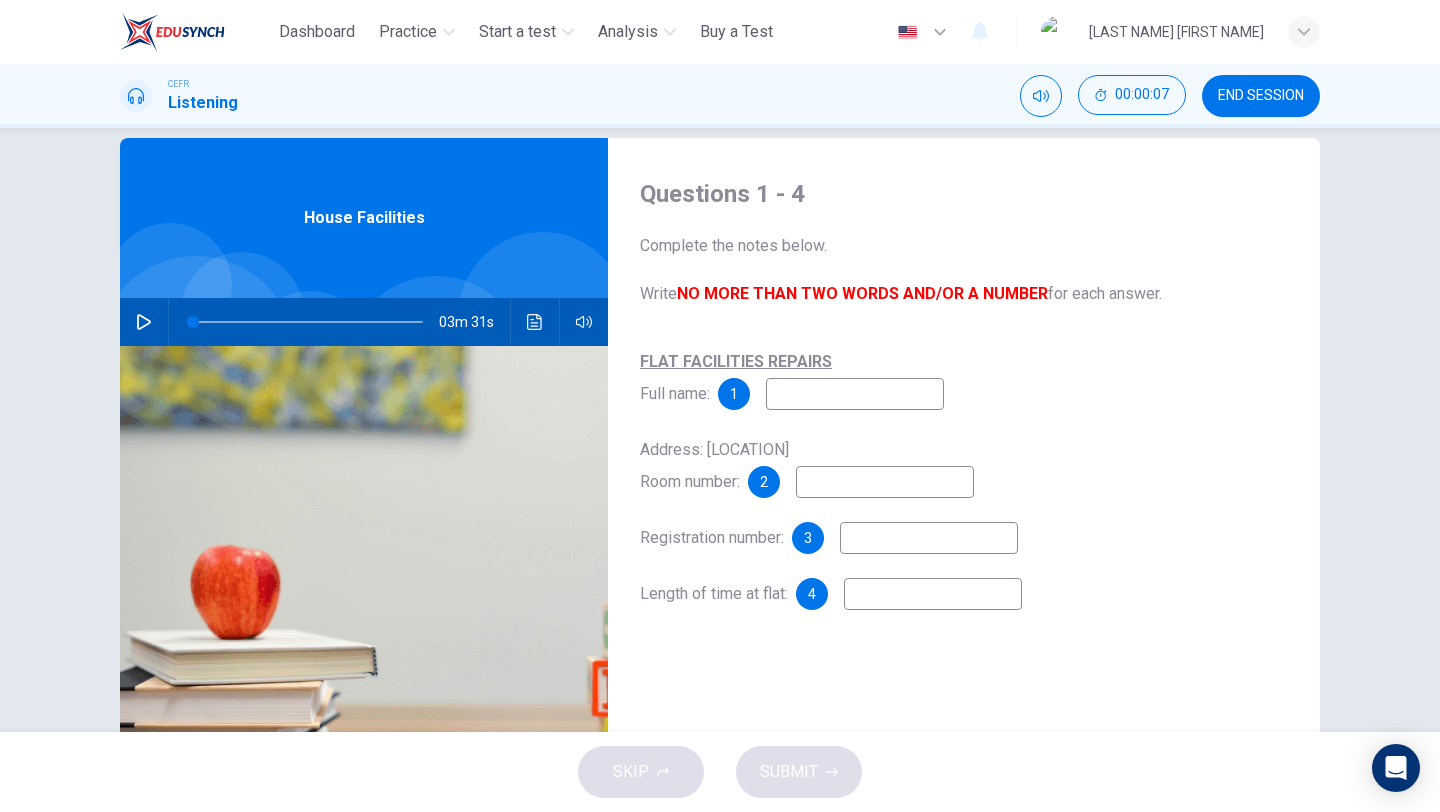 scroll, scrollTop: 27, scrollLeft: 0, axis: vertical 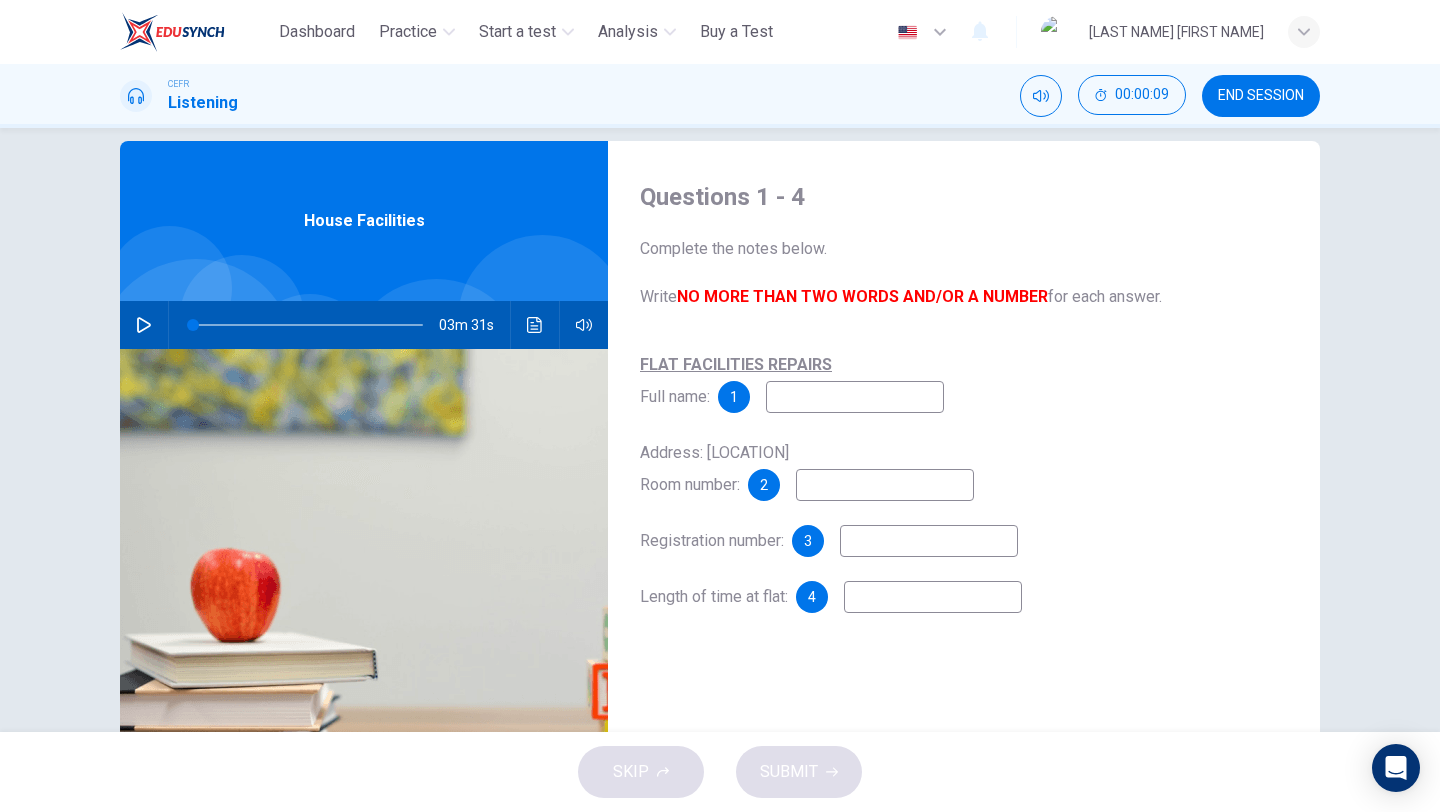 click at bounding box center (144, 325) 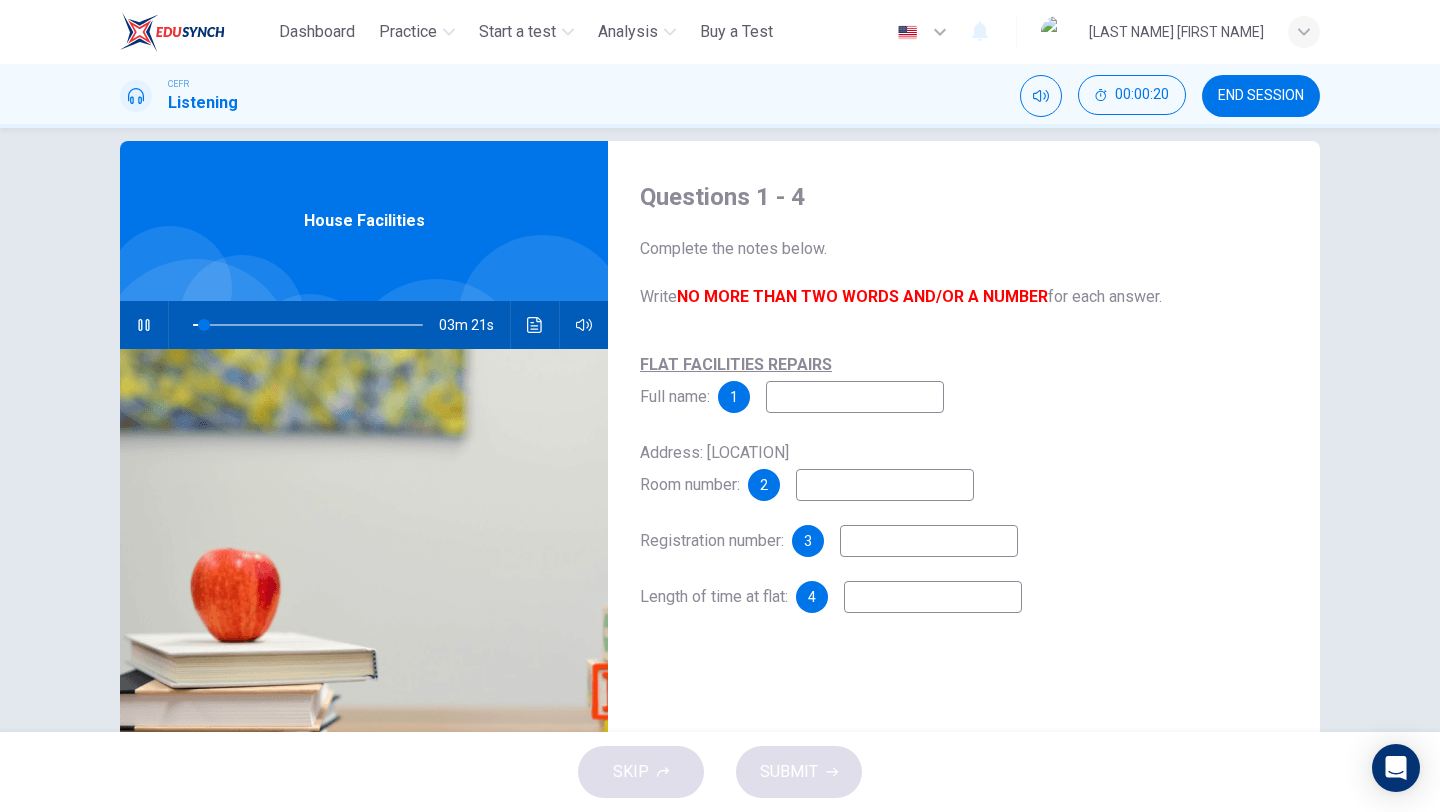 click at bounding box center (855, 397) 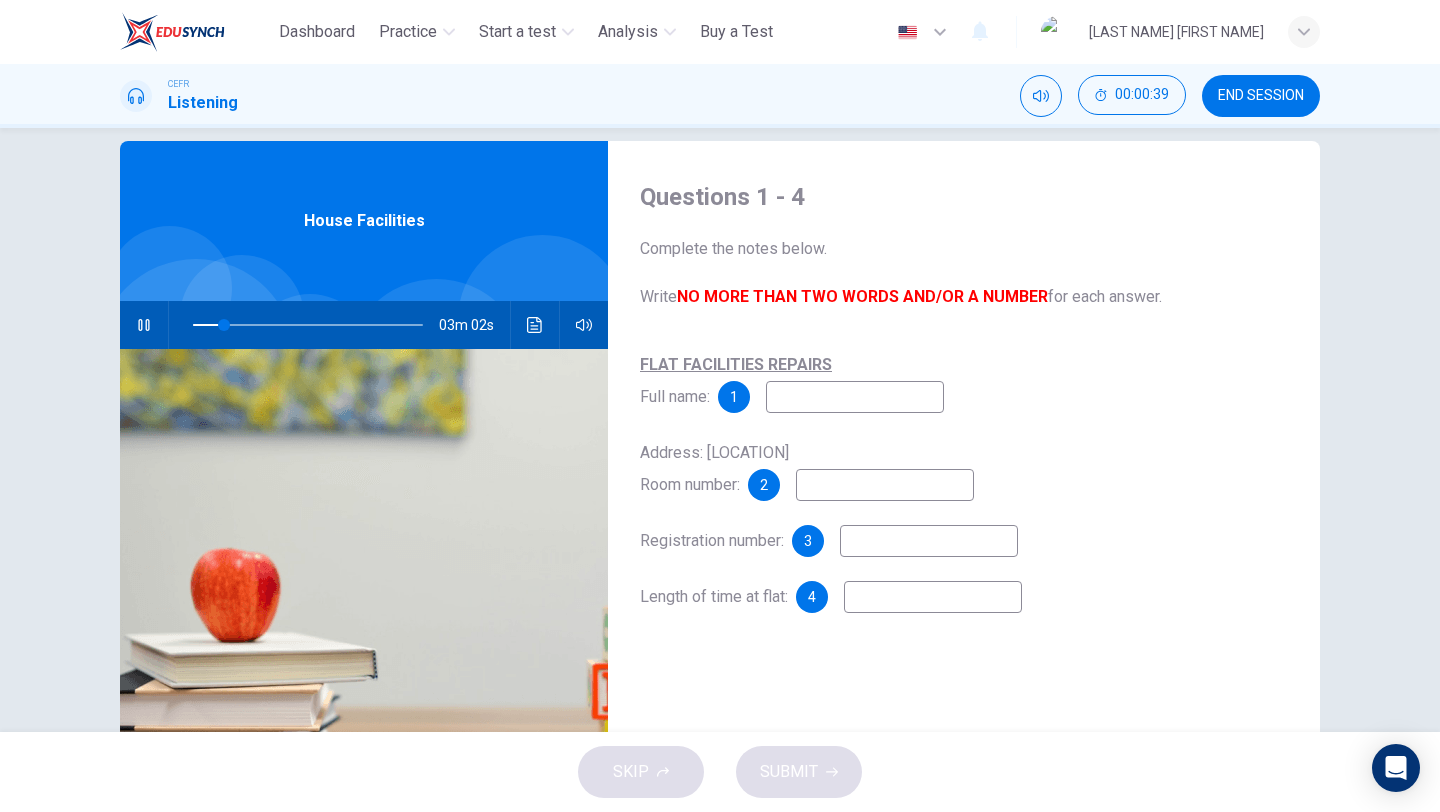 click at bounding box center [855, 397] 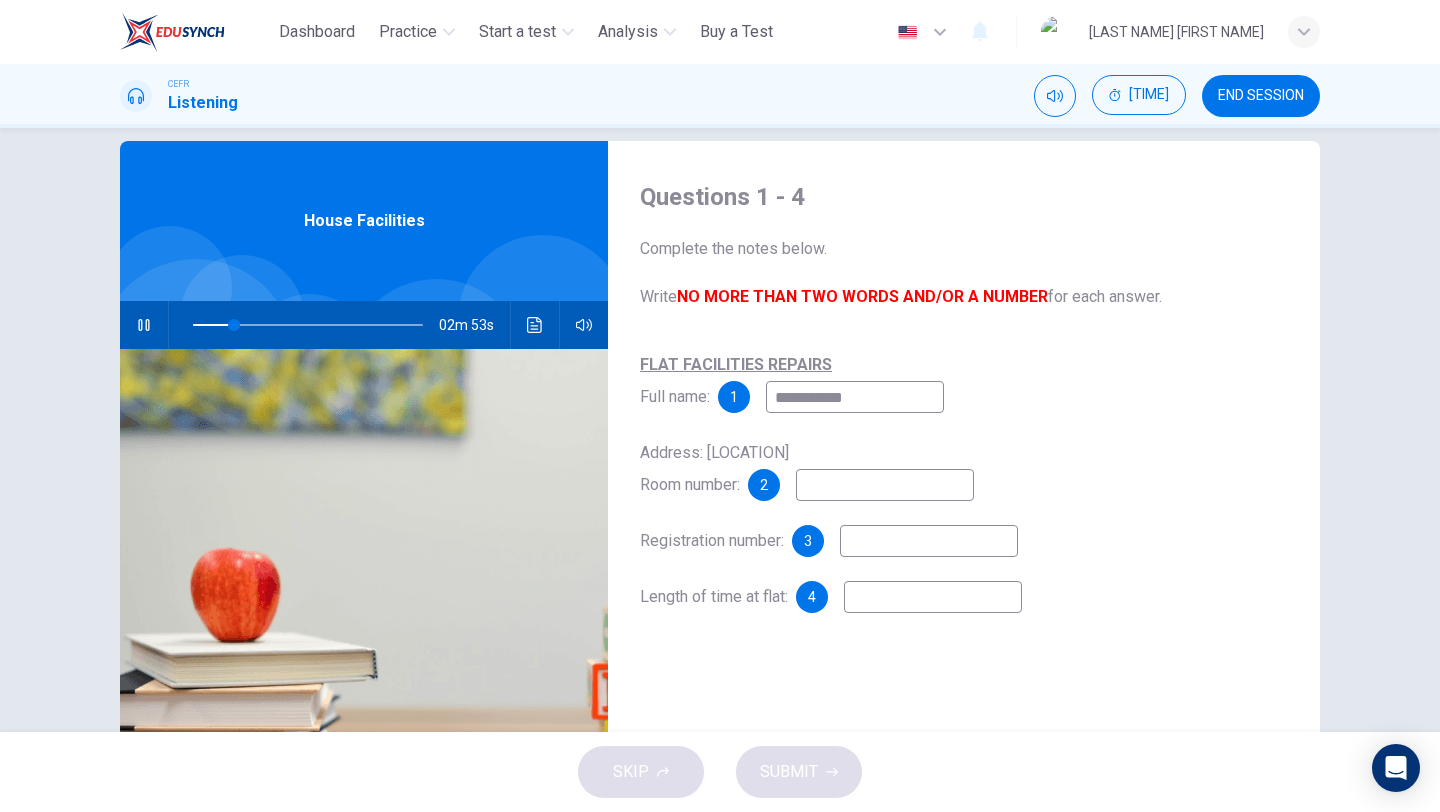 click on "**********" at bounding box center (855, 397) 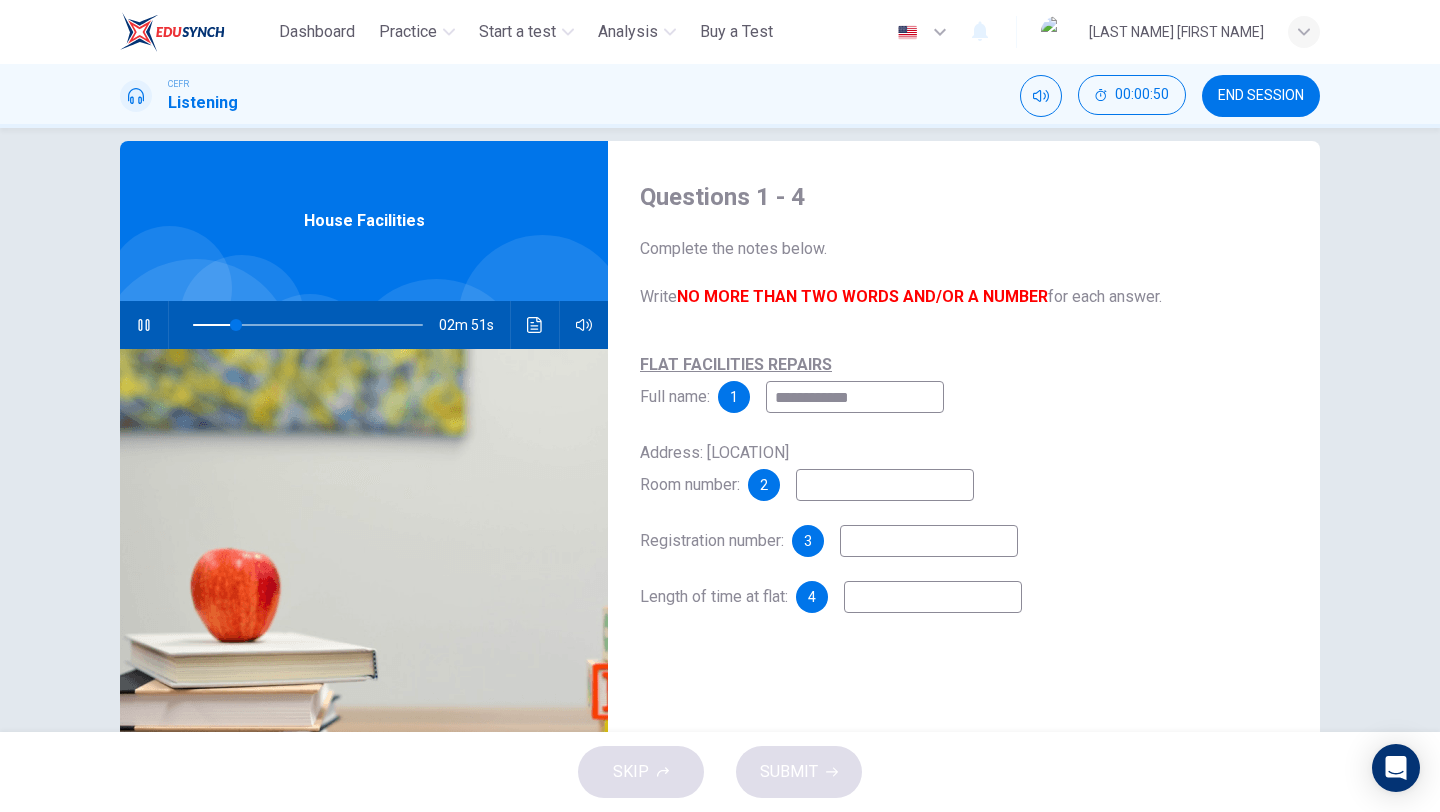 click on "**********" at bounding box center (855, 397) 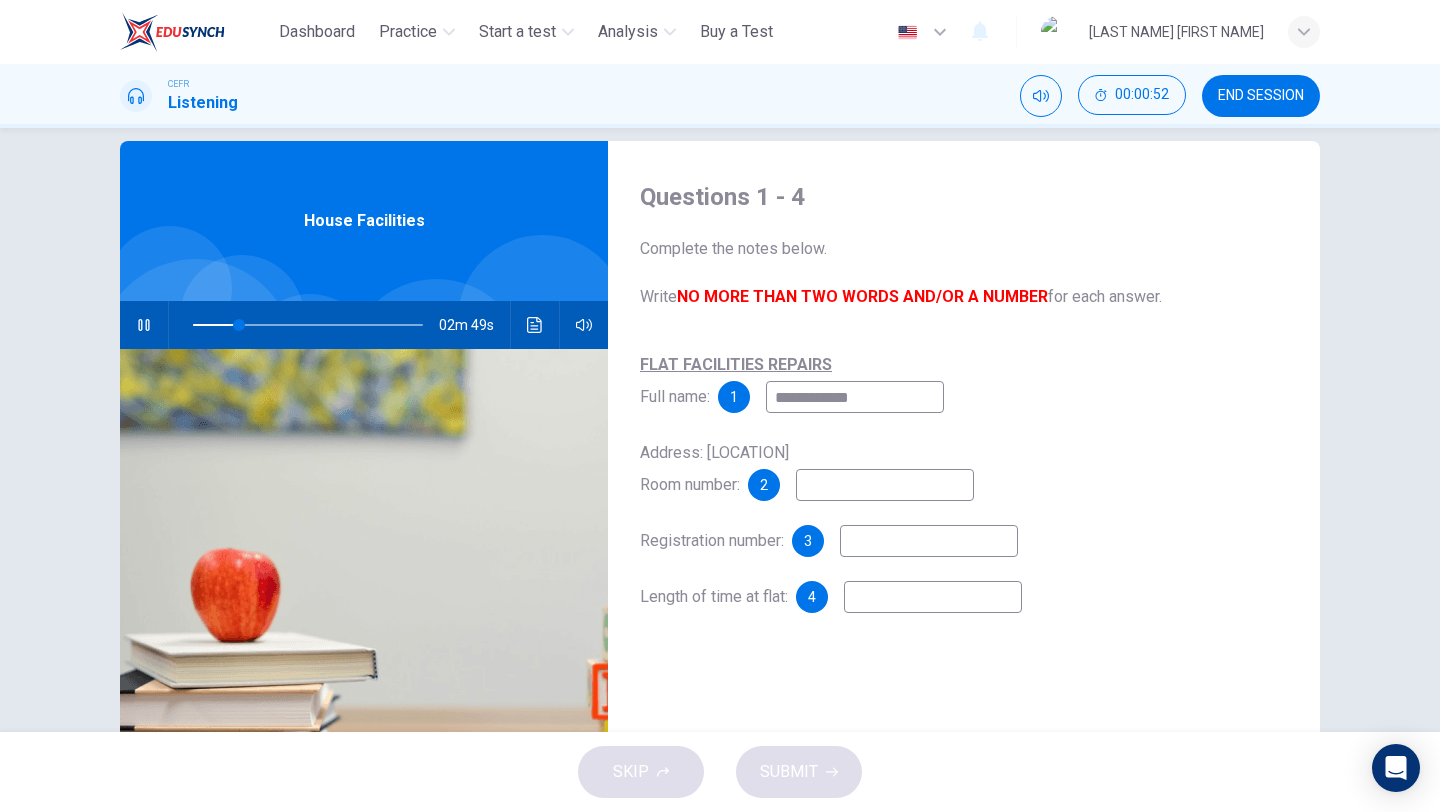 click on "**********" at bounding box center (855, 397) 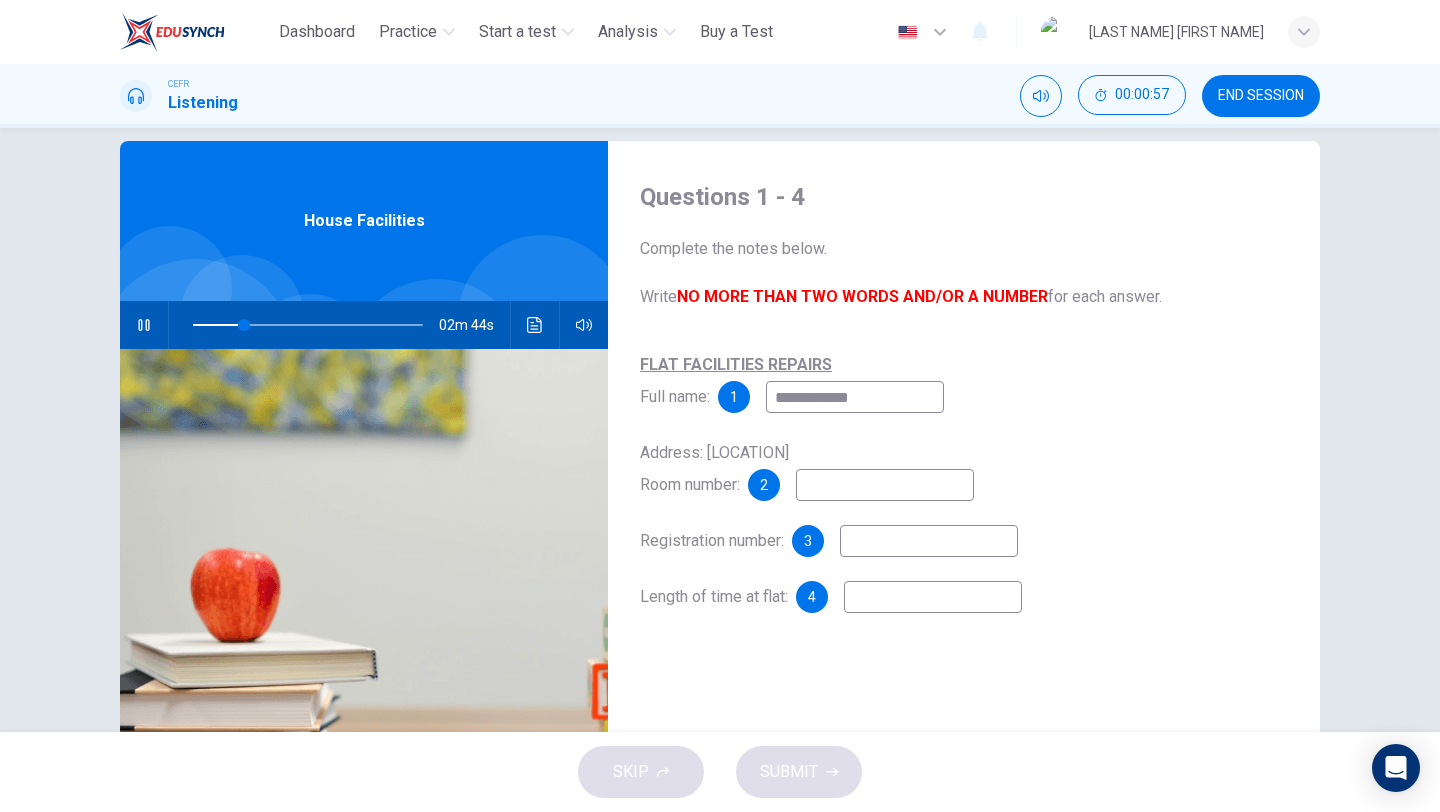 type on "**********" 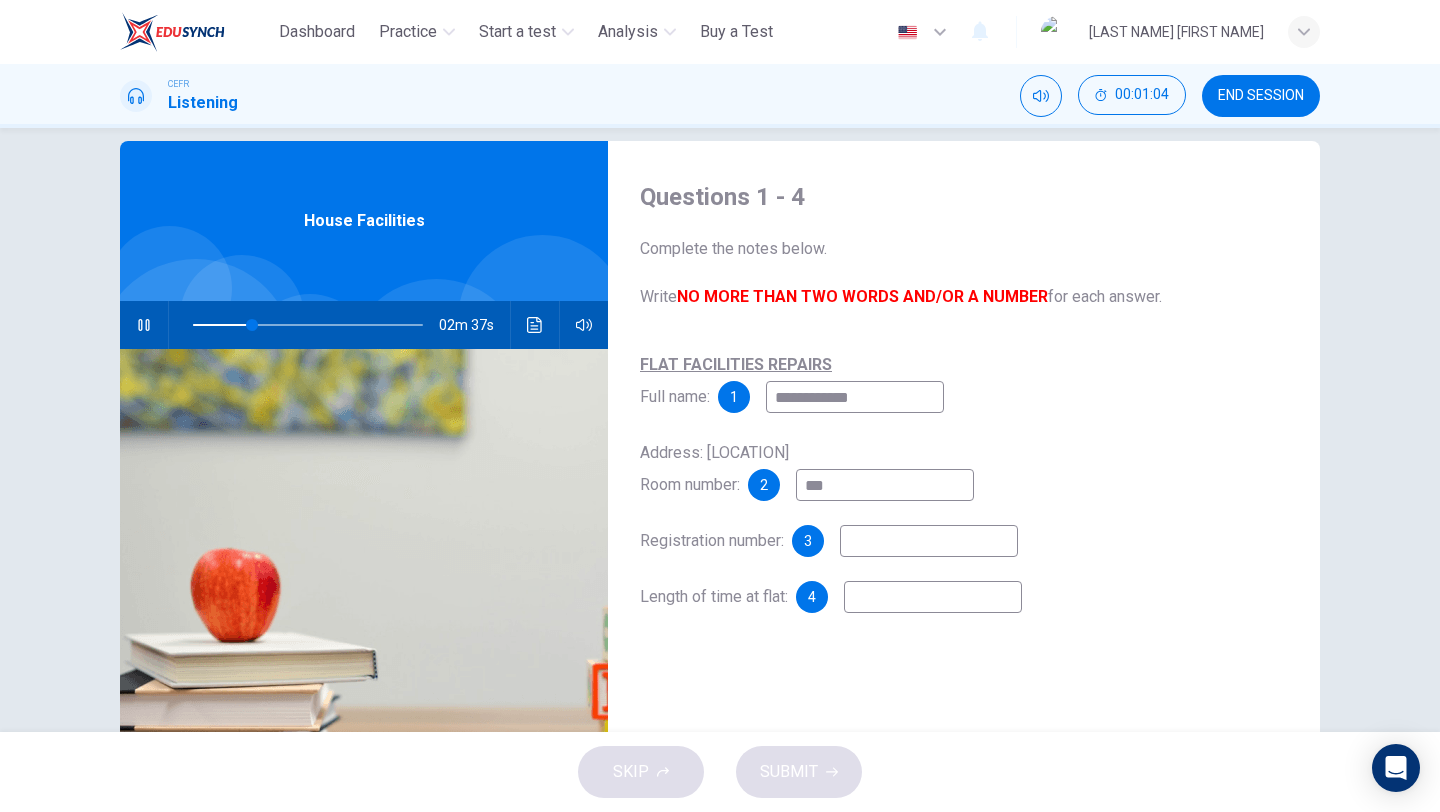 type on "***" 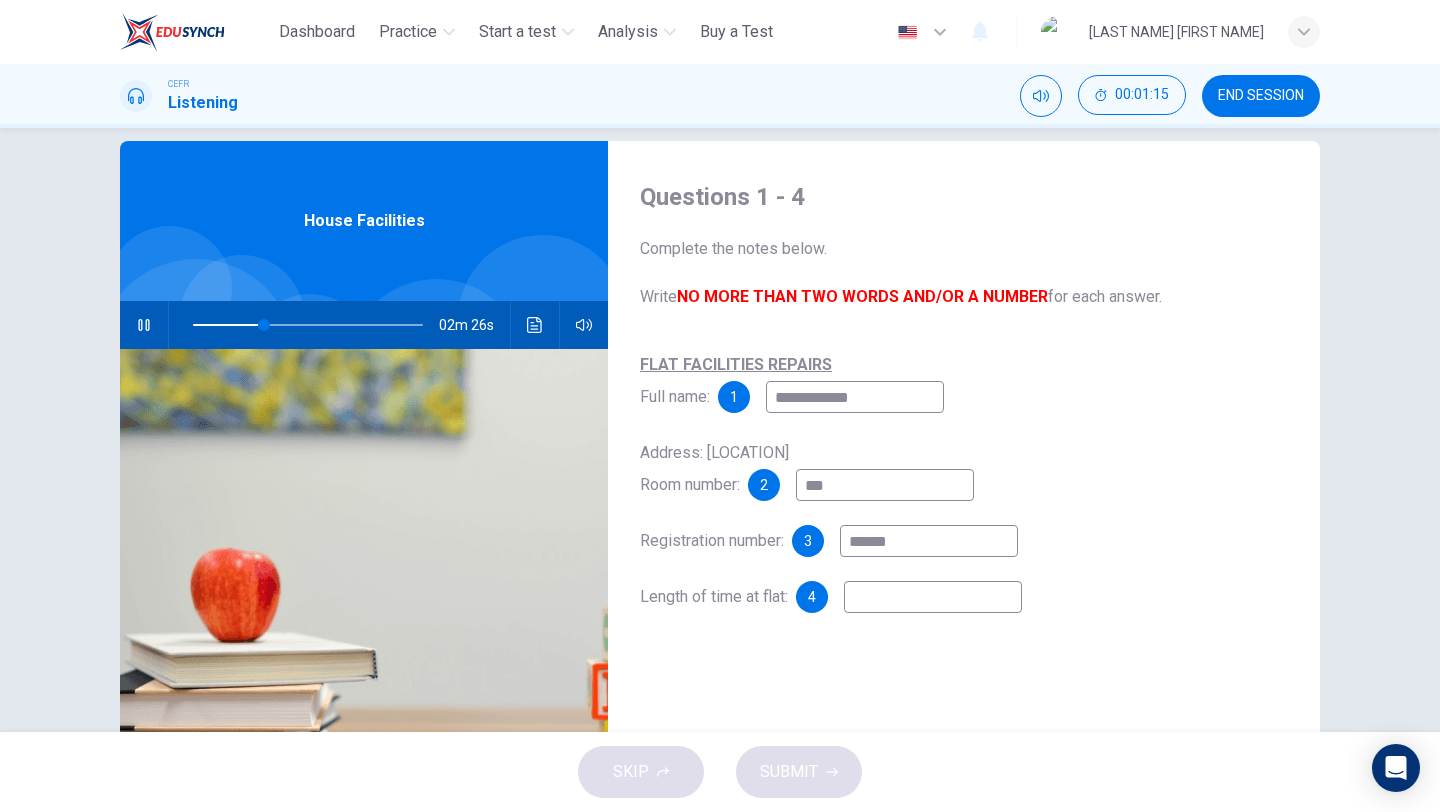 type on "******" 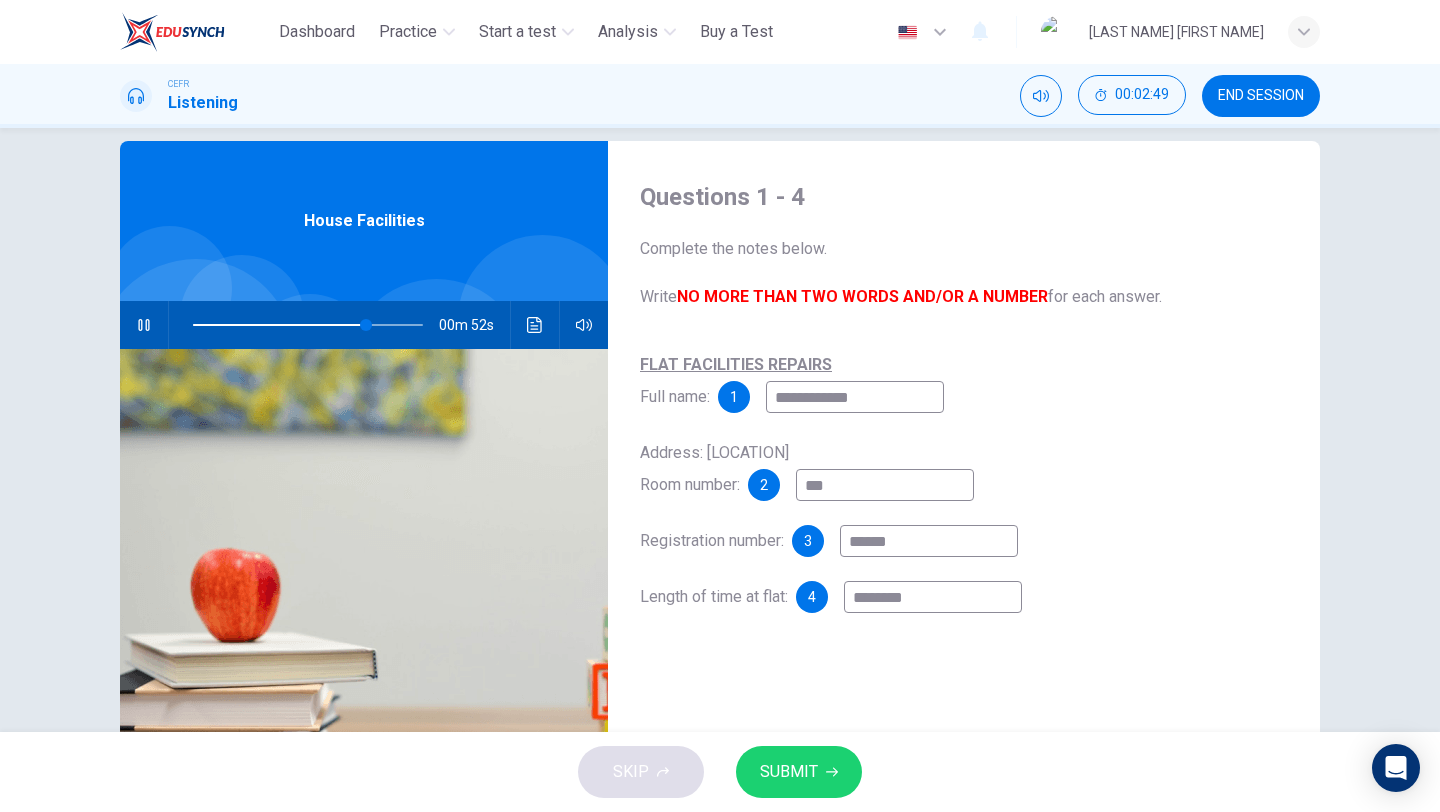 scroll, scrollTop: 144, scrollLeft: 0, axis: vertical 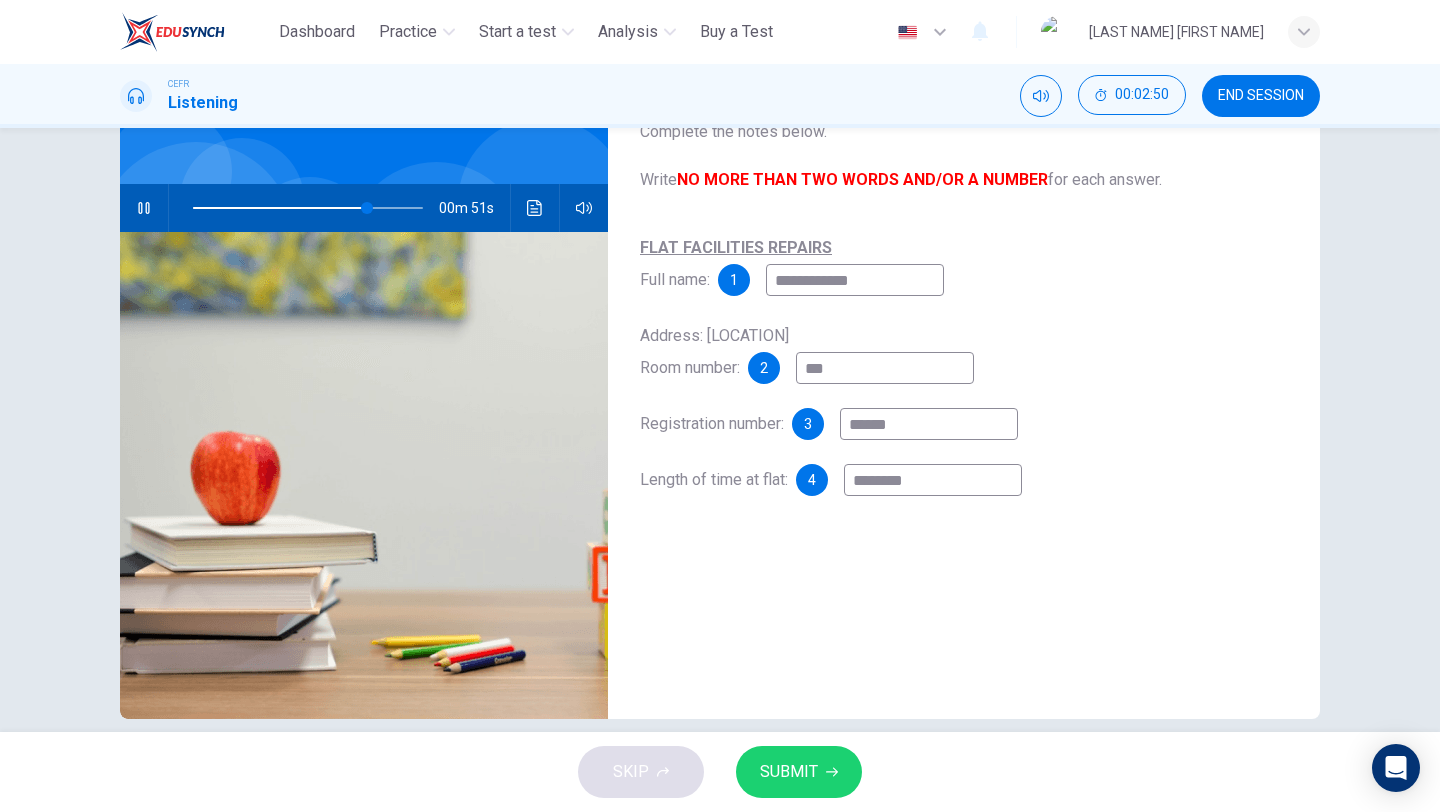 type on "********" 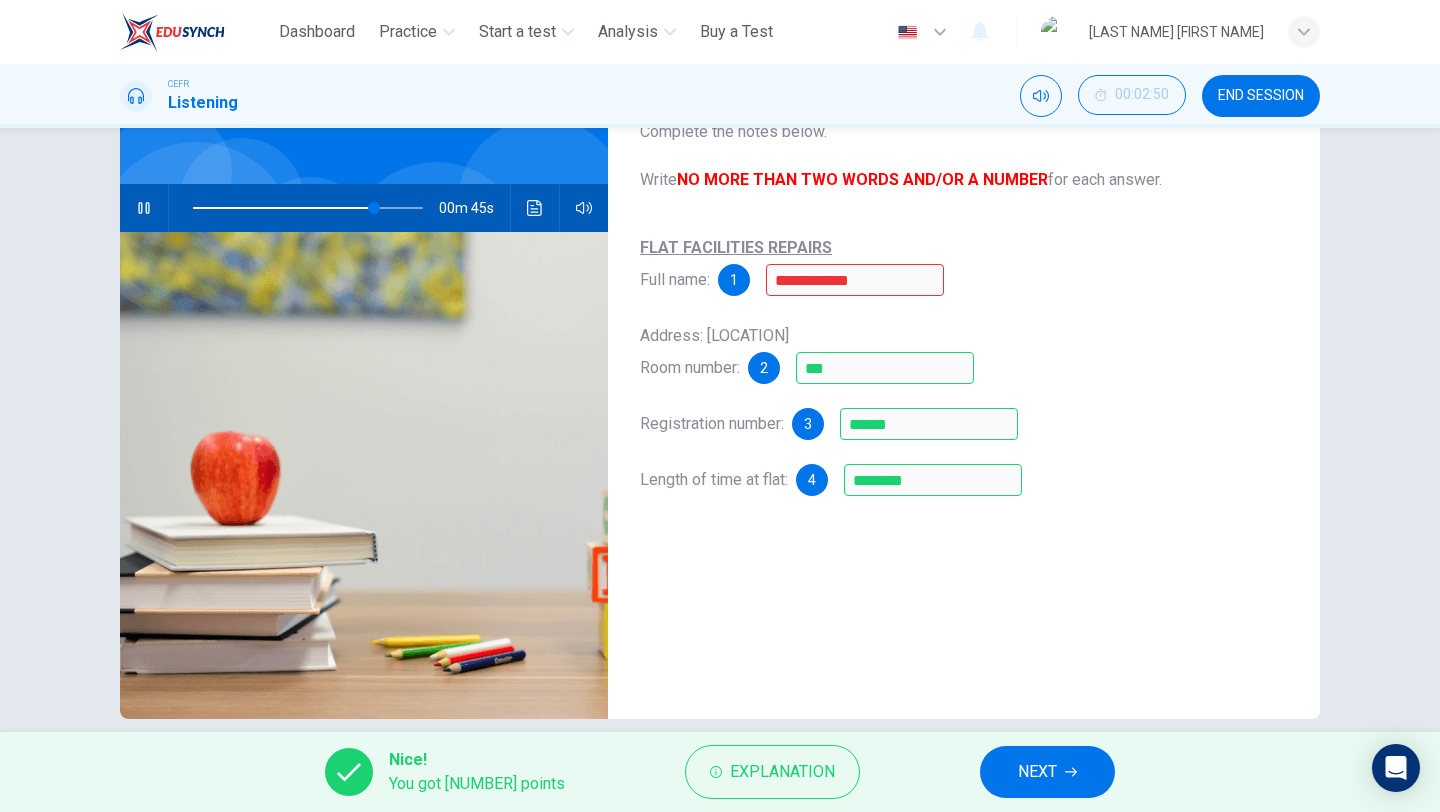 click on "NEXT" at bounding box center [1037, 772] 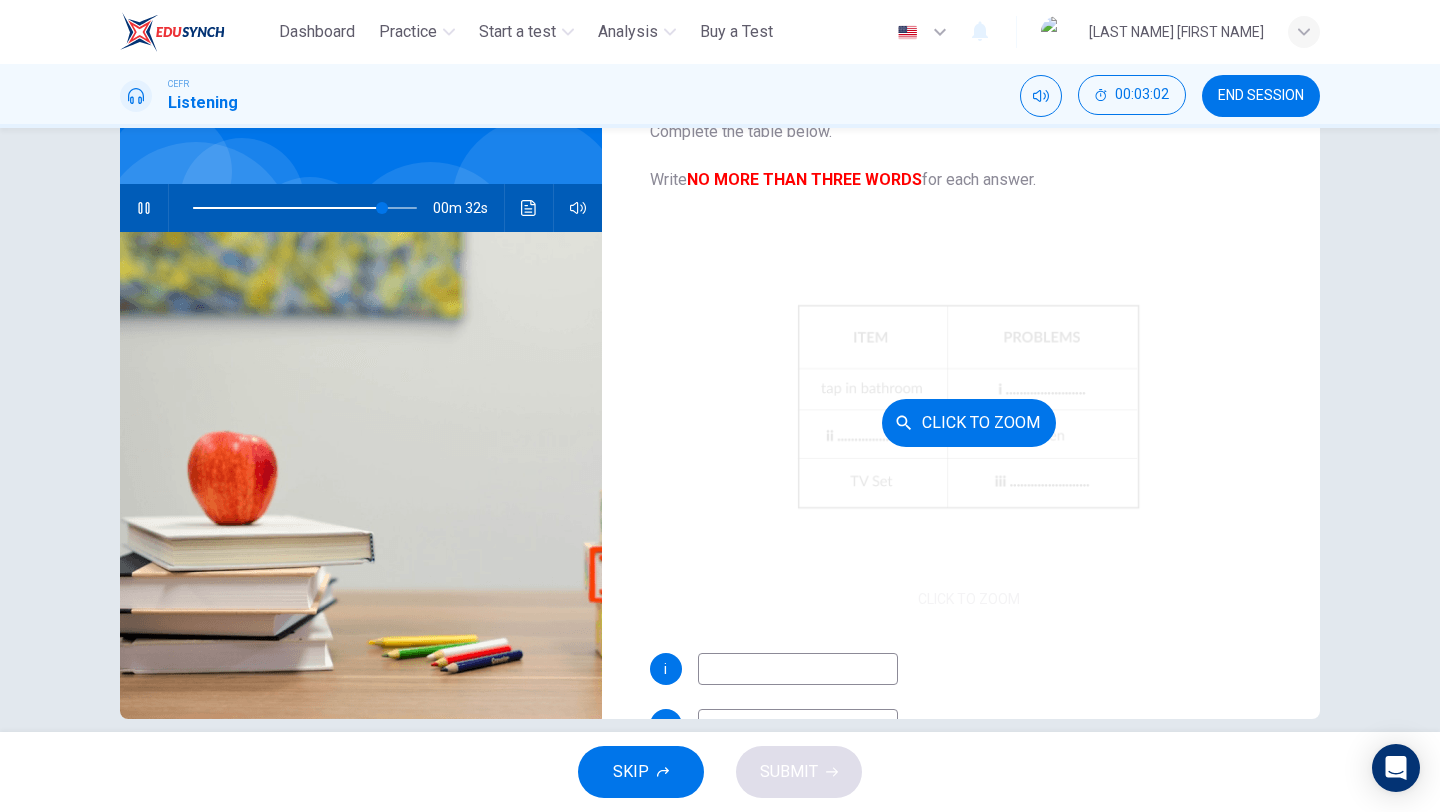scroll, scrollTop: 118, scrollLeft: 0, axis: vertical 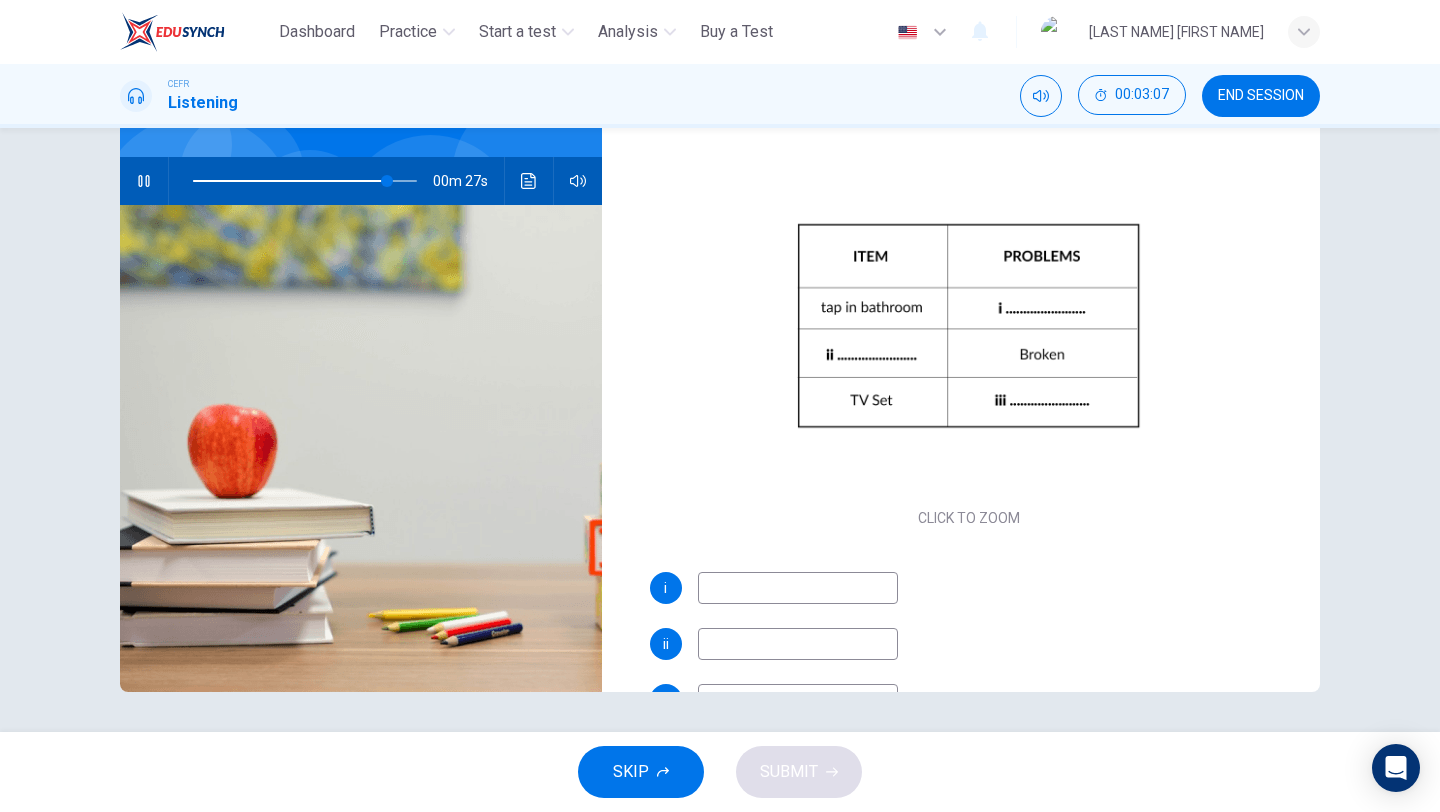click at bounding box center [798, 588] 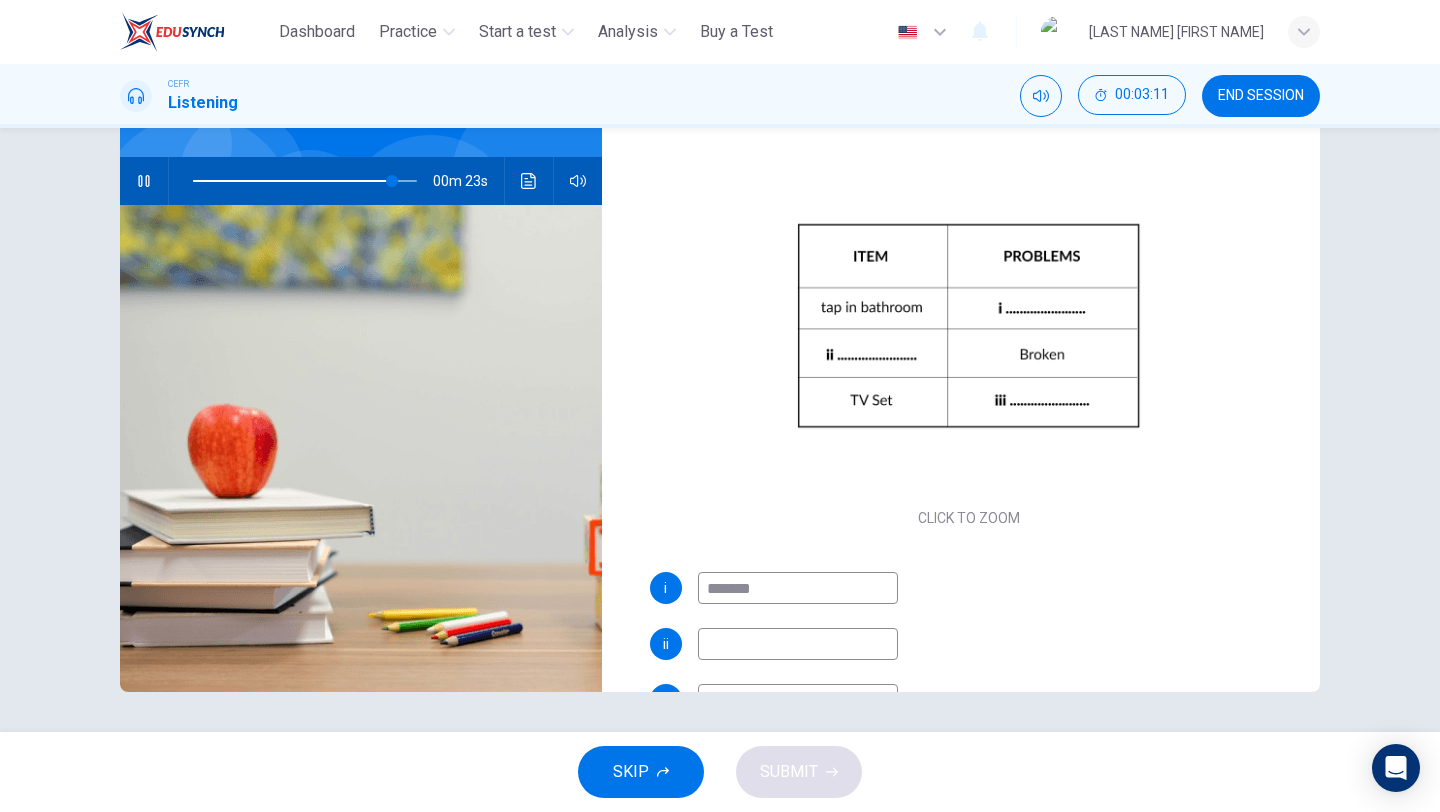 type on "*******" 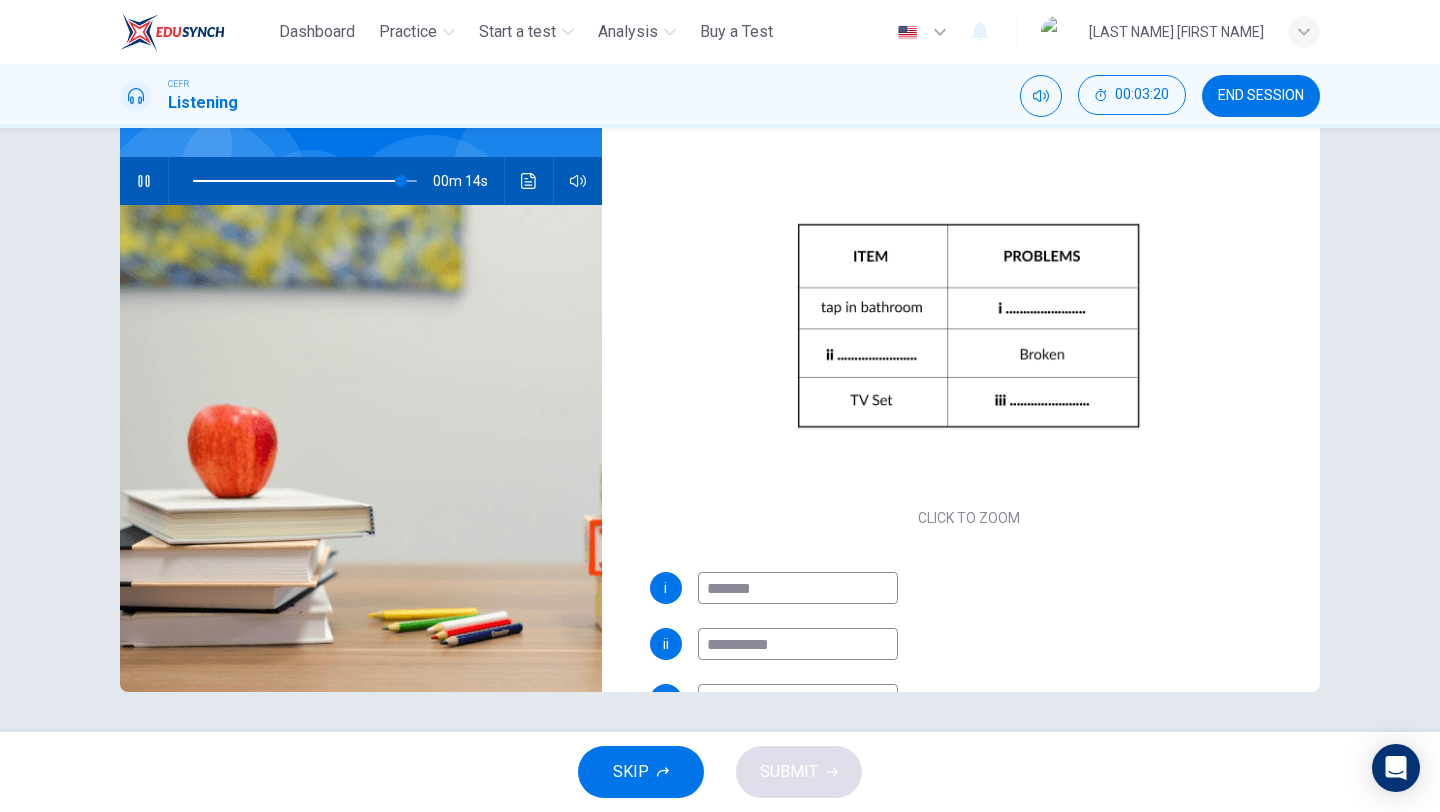 scroll, scrollTop: 100, scrollLeft: 0, axis: vertical 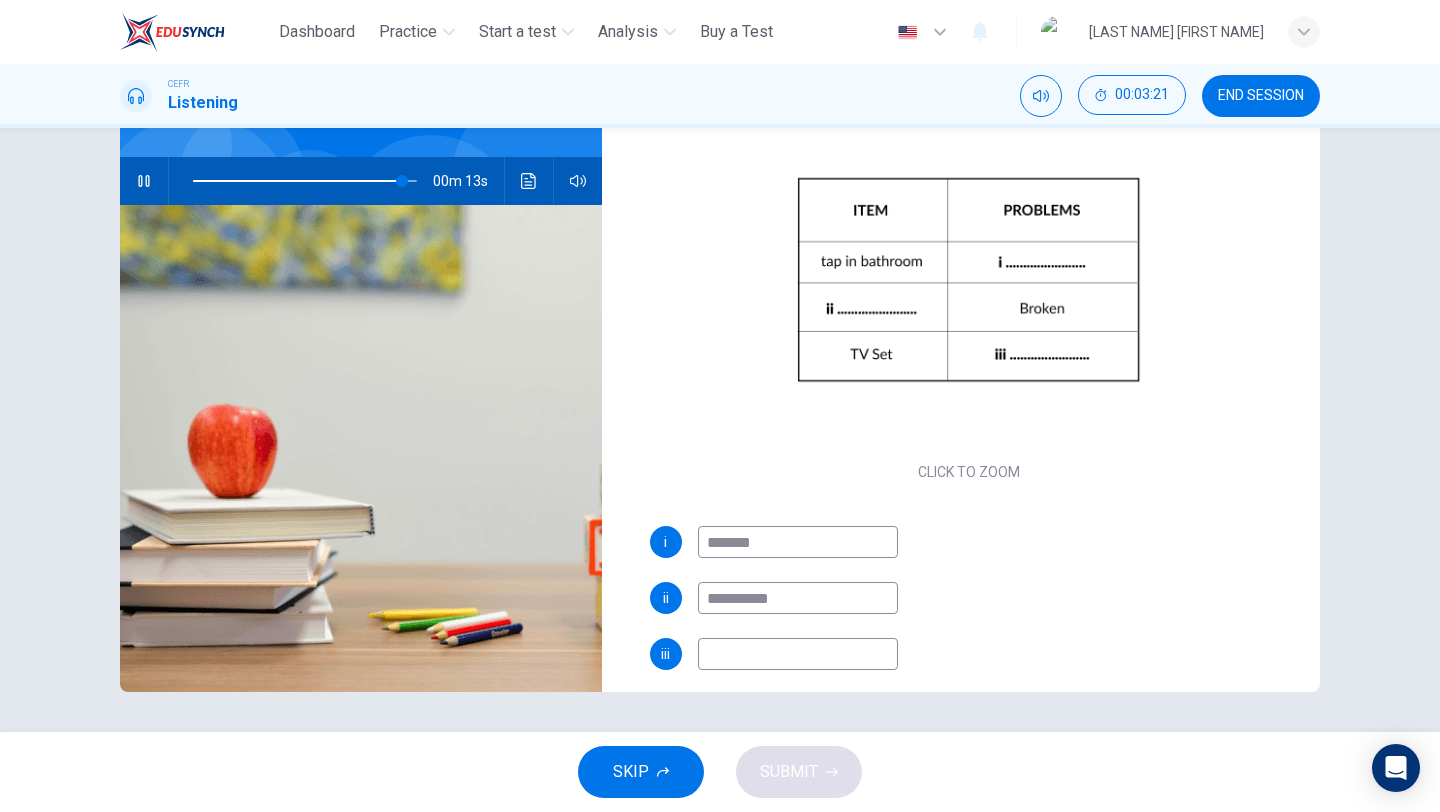 type on "**********" 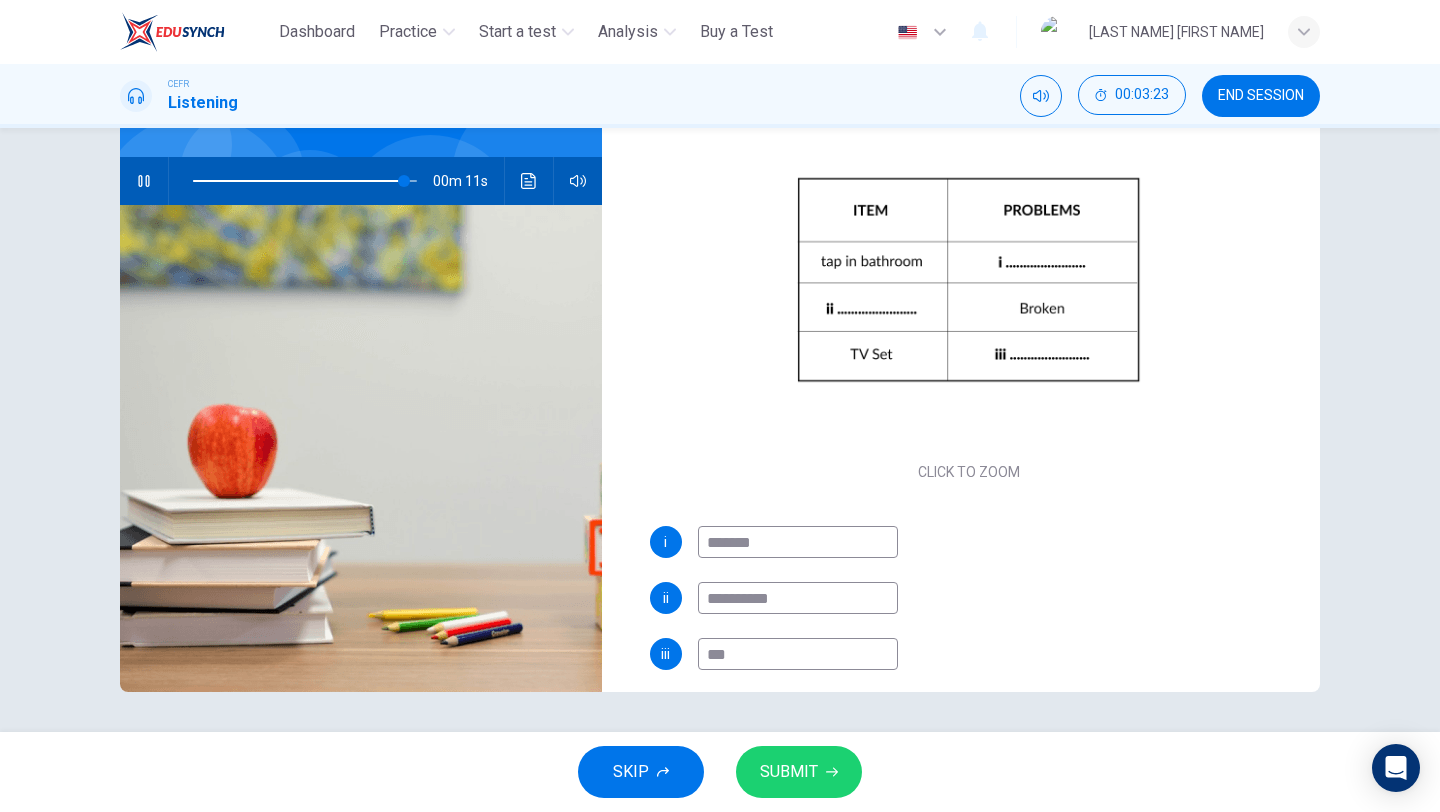 click on "***" at bounding box center (798, 542) 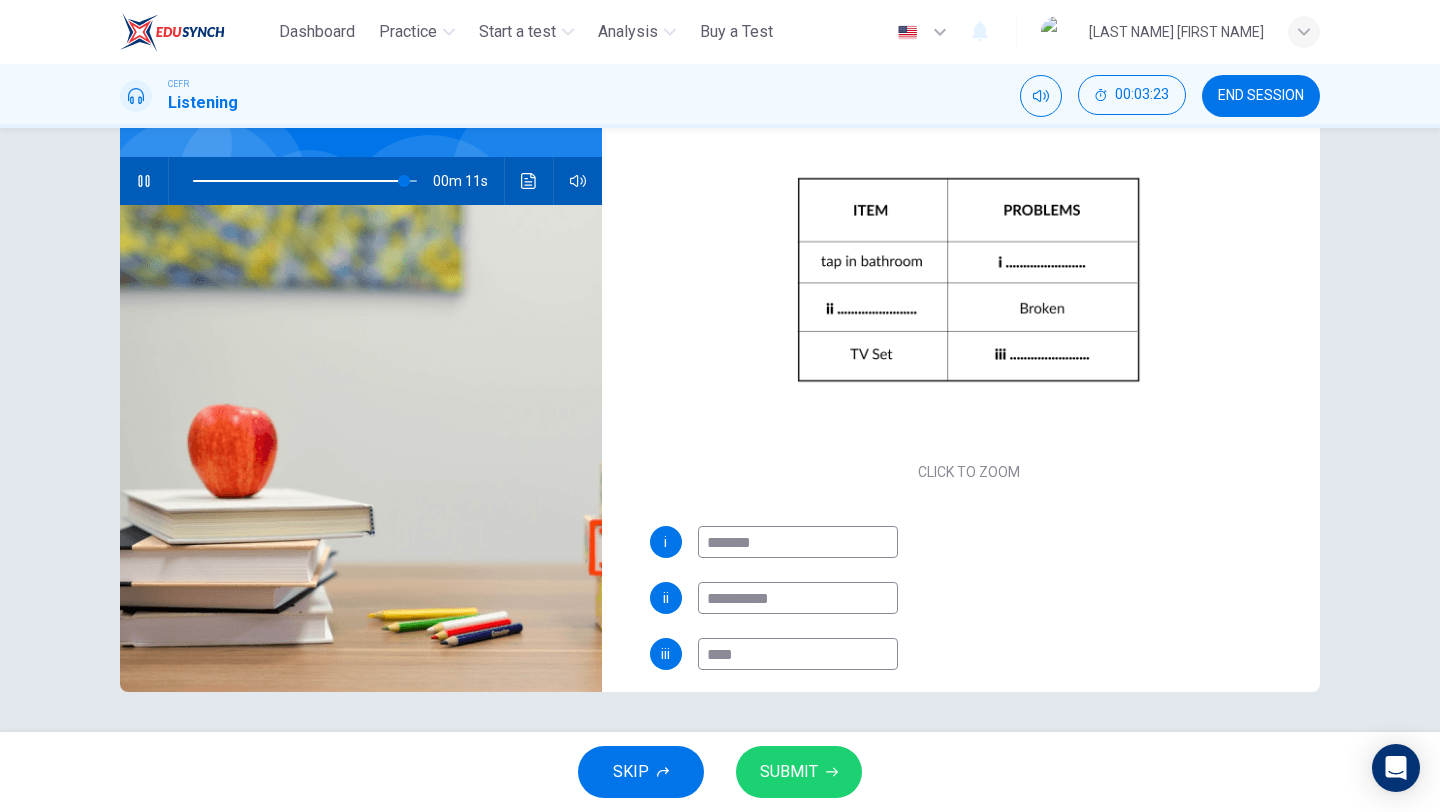 click on "***" at bounding box center (798, 542) 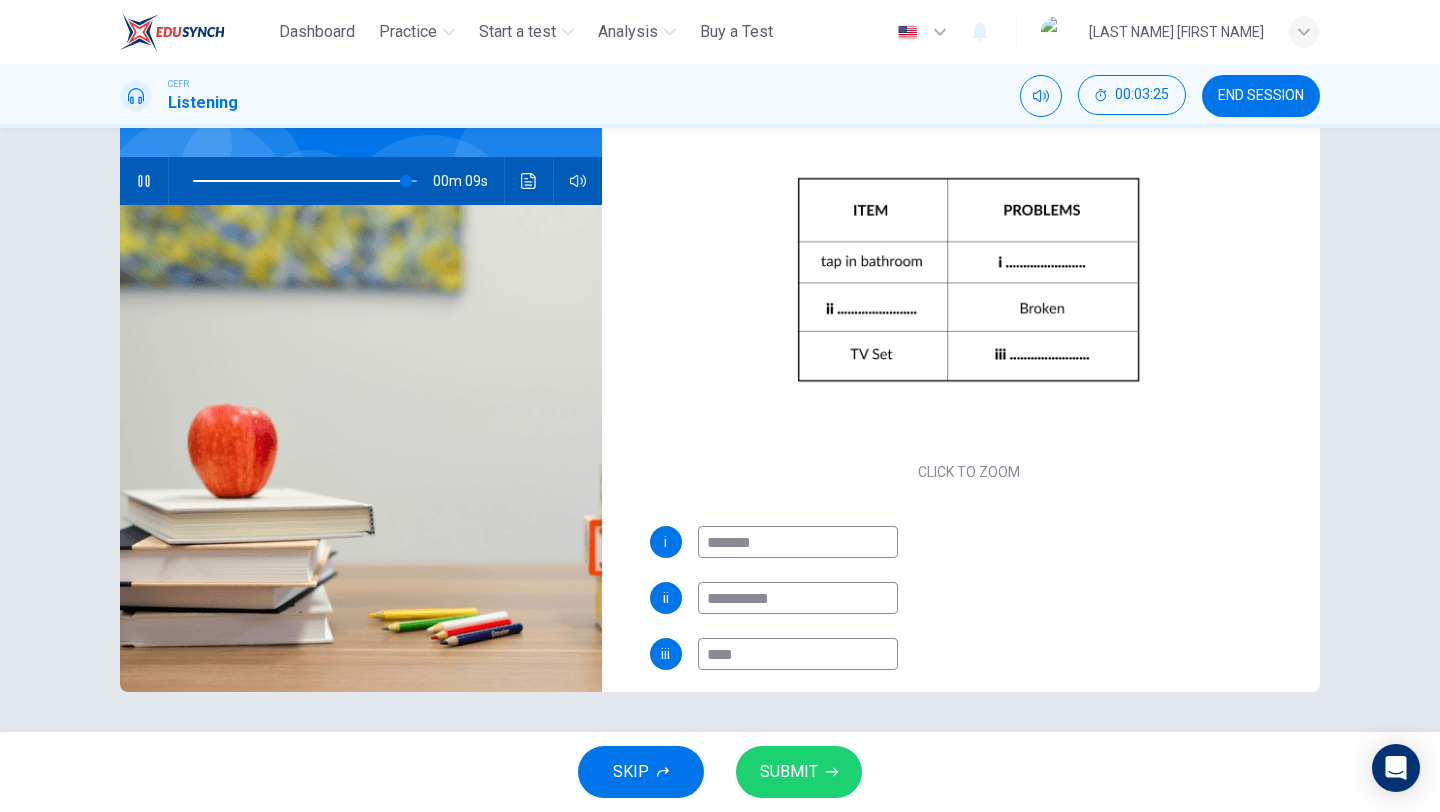 click on "***" at bounding box center [798, 542] 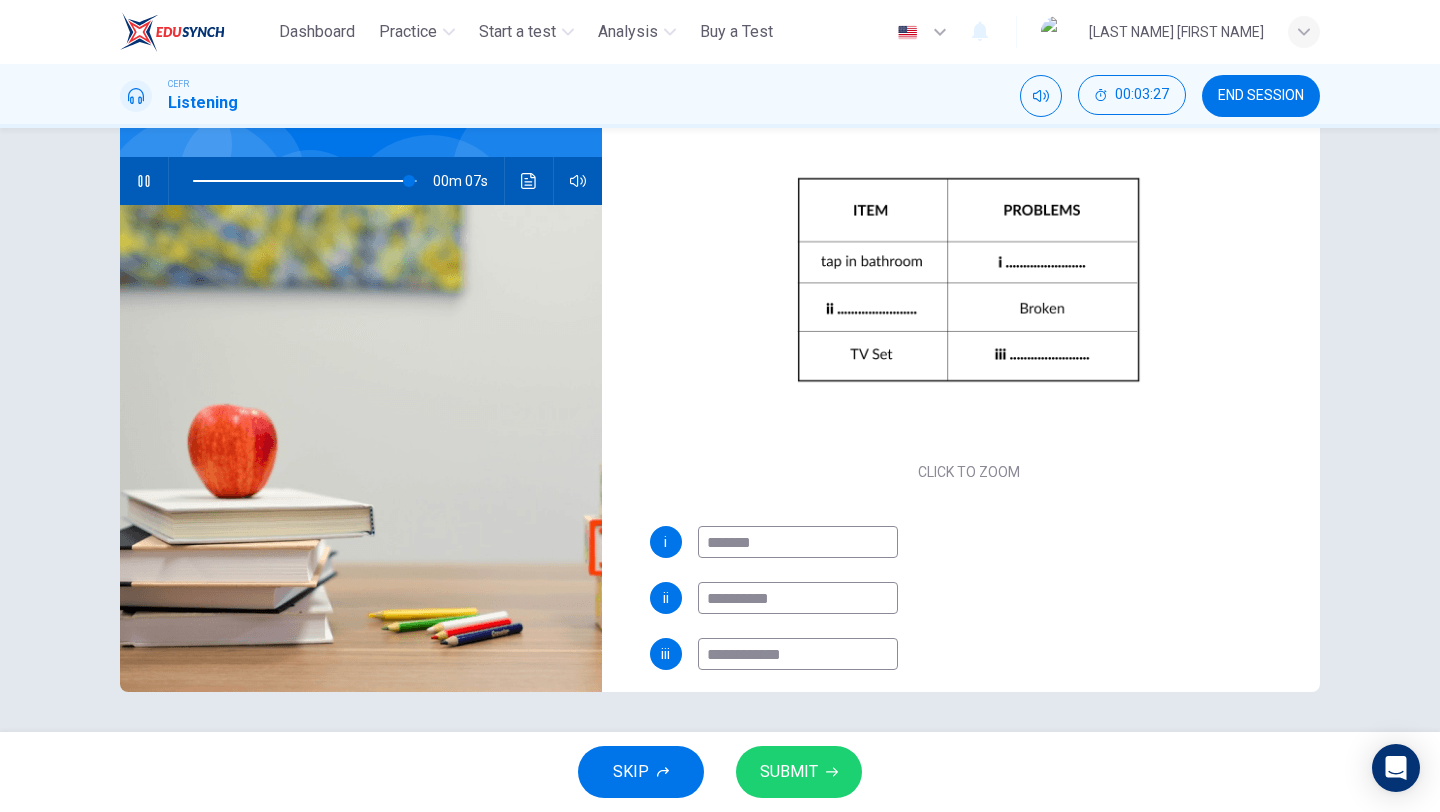 type on "**********" 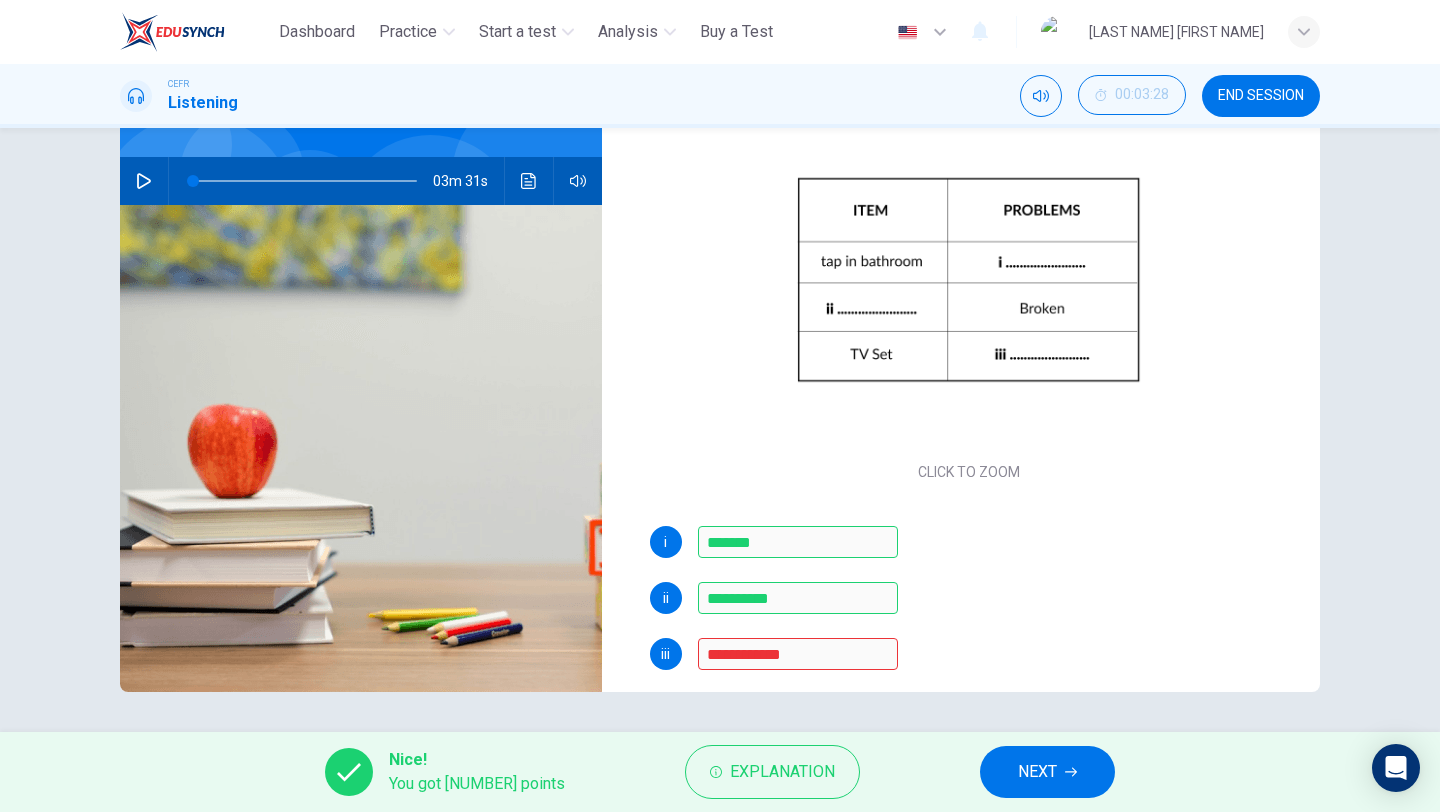 click on "NEXT" at bounding box center [1037, 772] 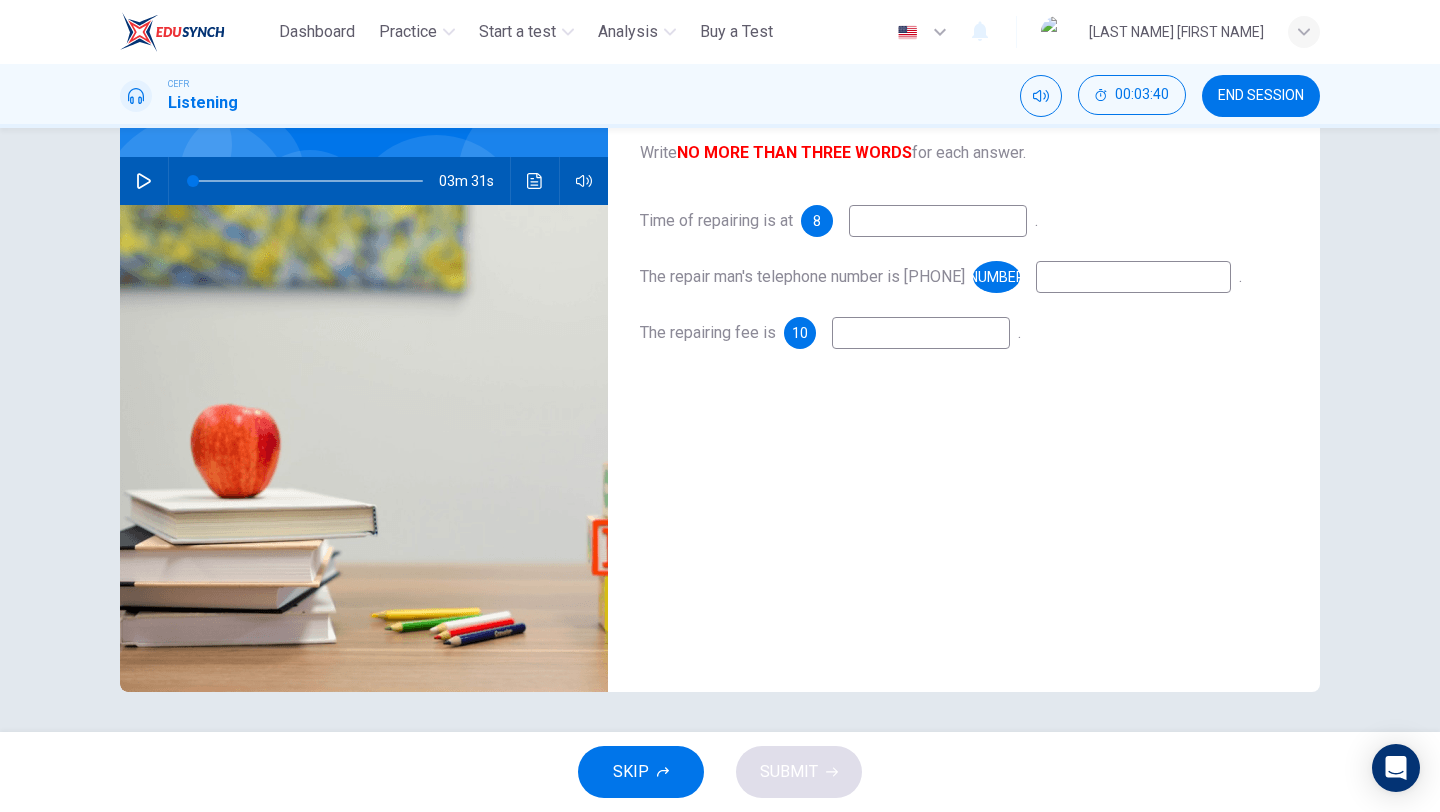 click at bounding box center [938, 221] 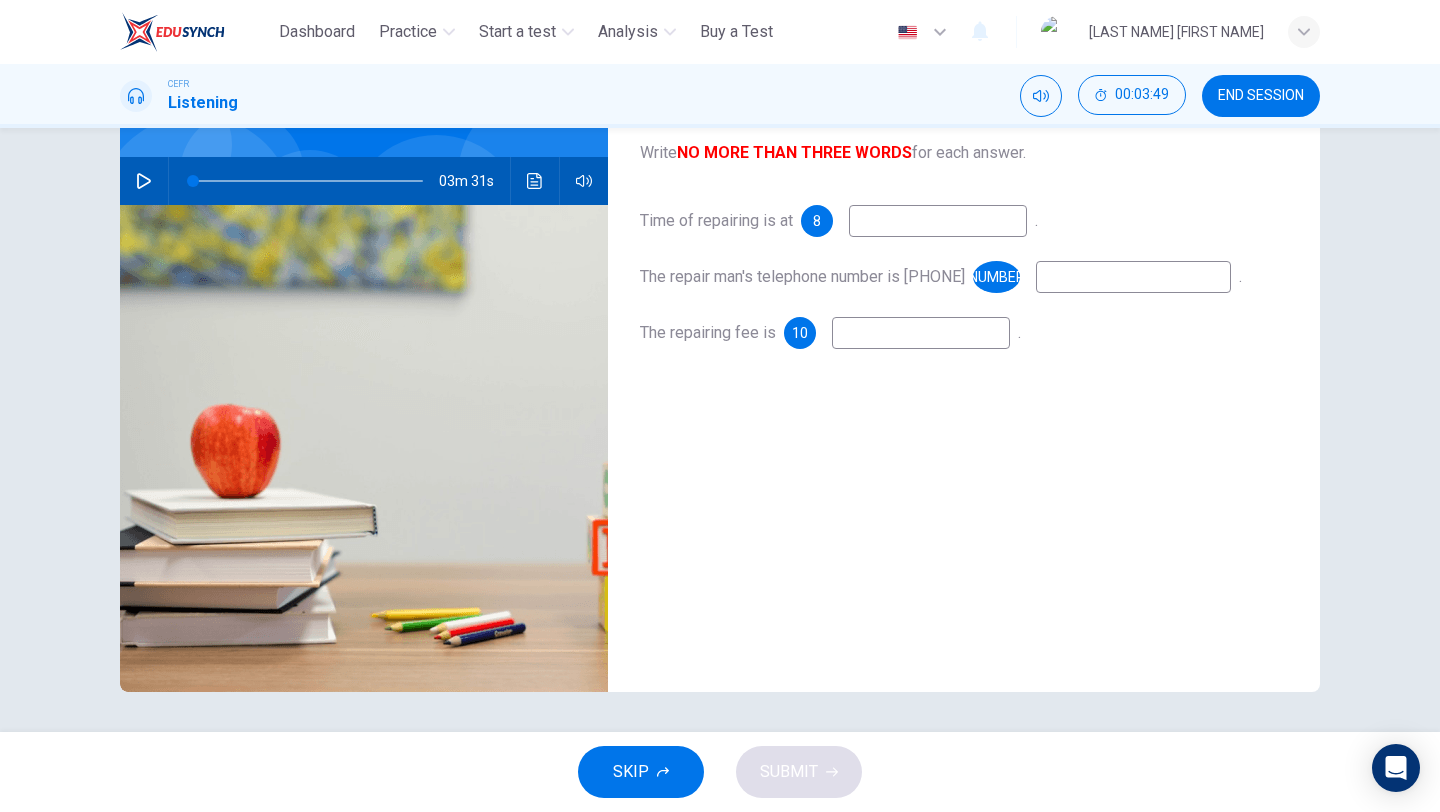 click at bounding box center [144, 181] 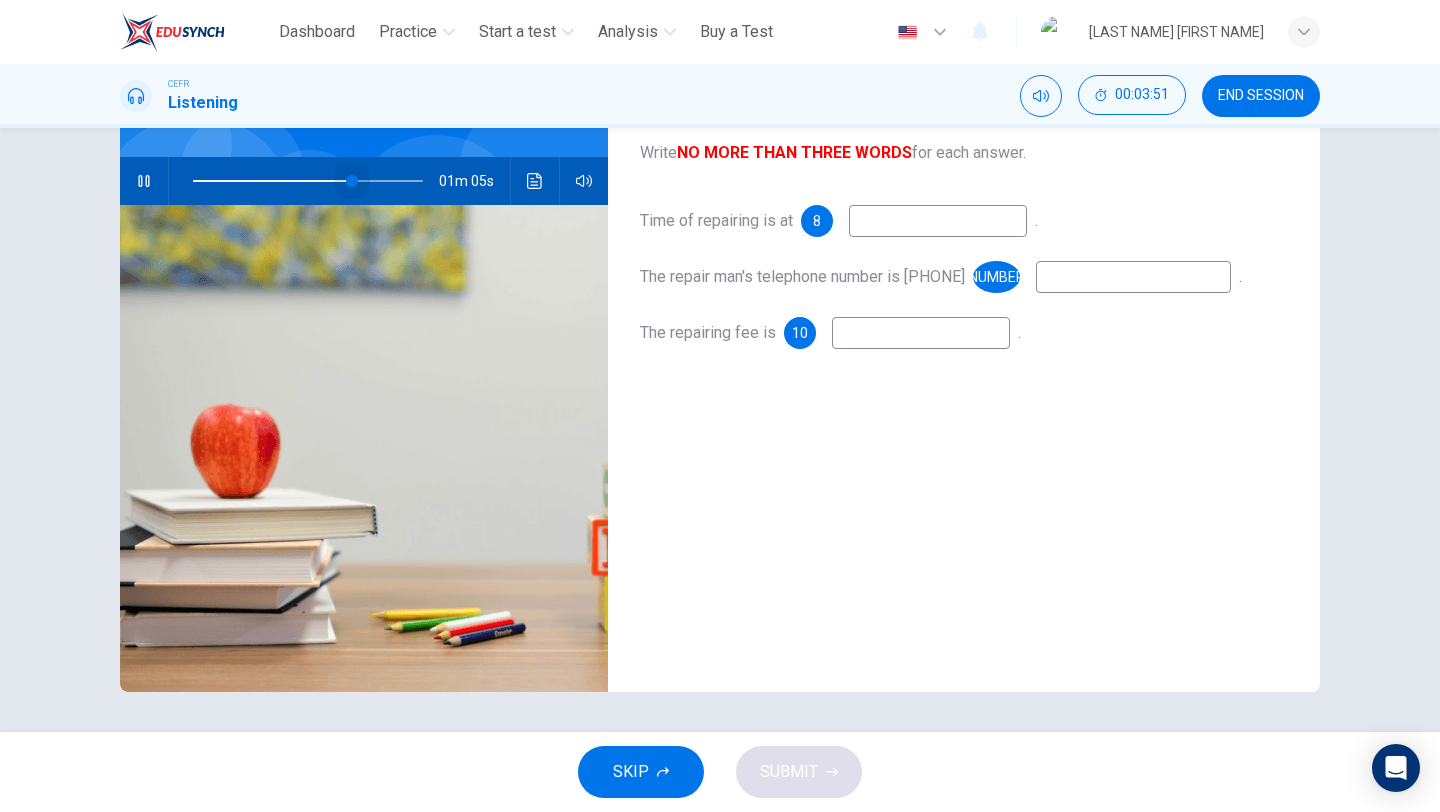 drag, startPoint x: 201, startPoint y: 187, endPoint x: 356, endPoint y: 201, distance: 155.63097 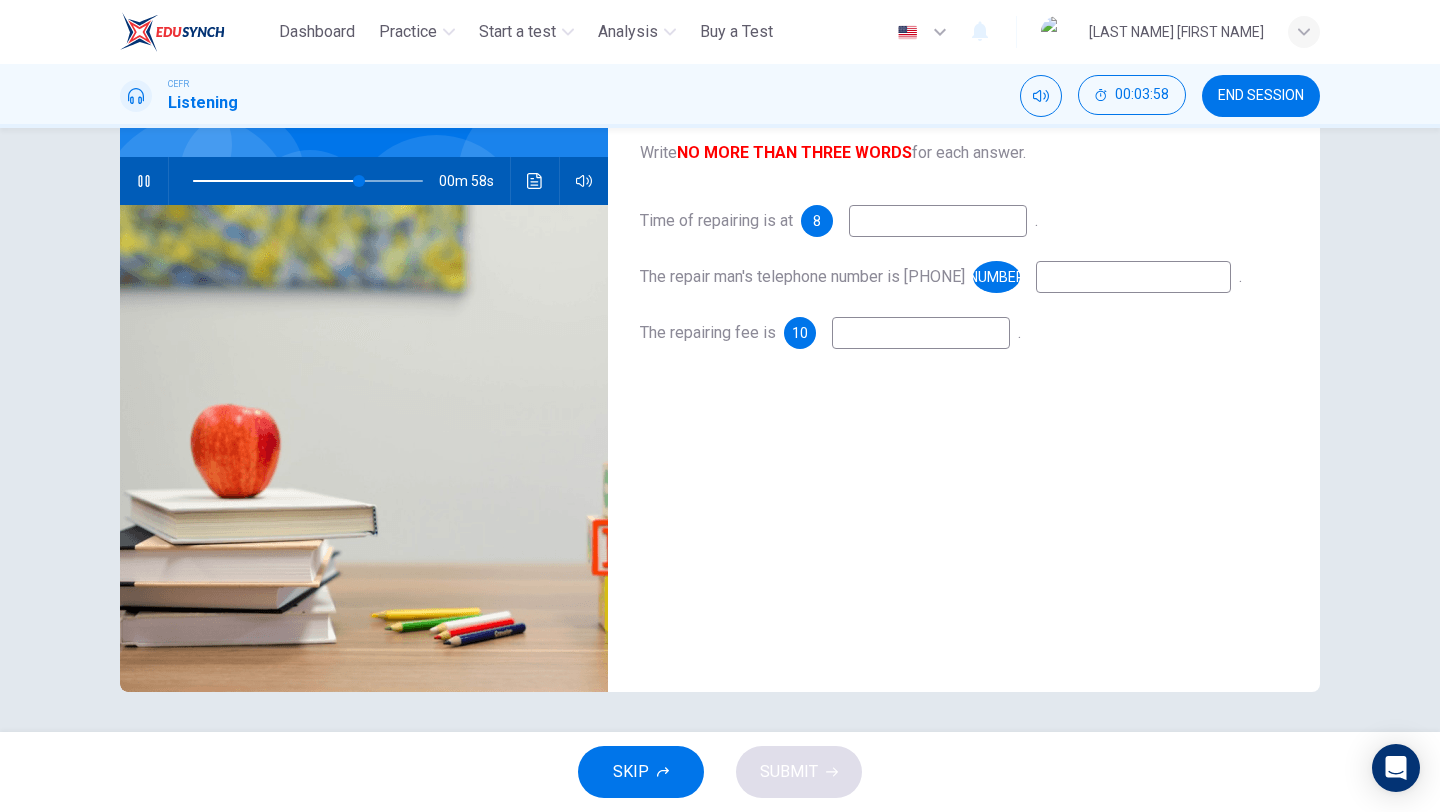 click at bounding box center [938, 221] 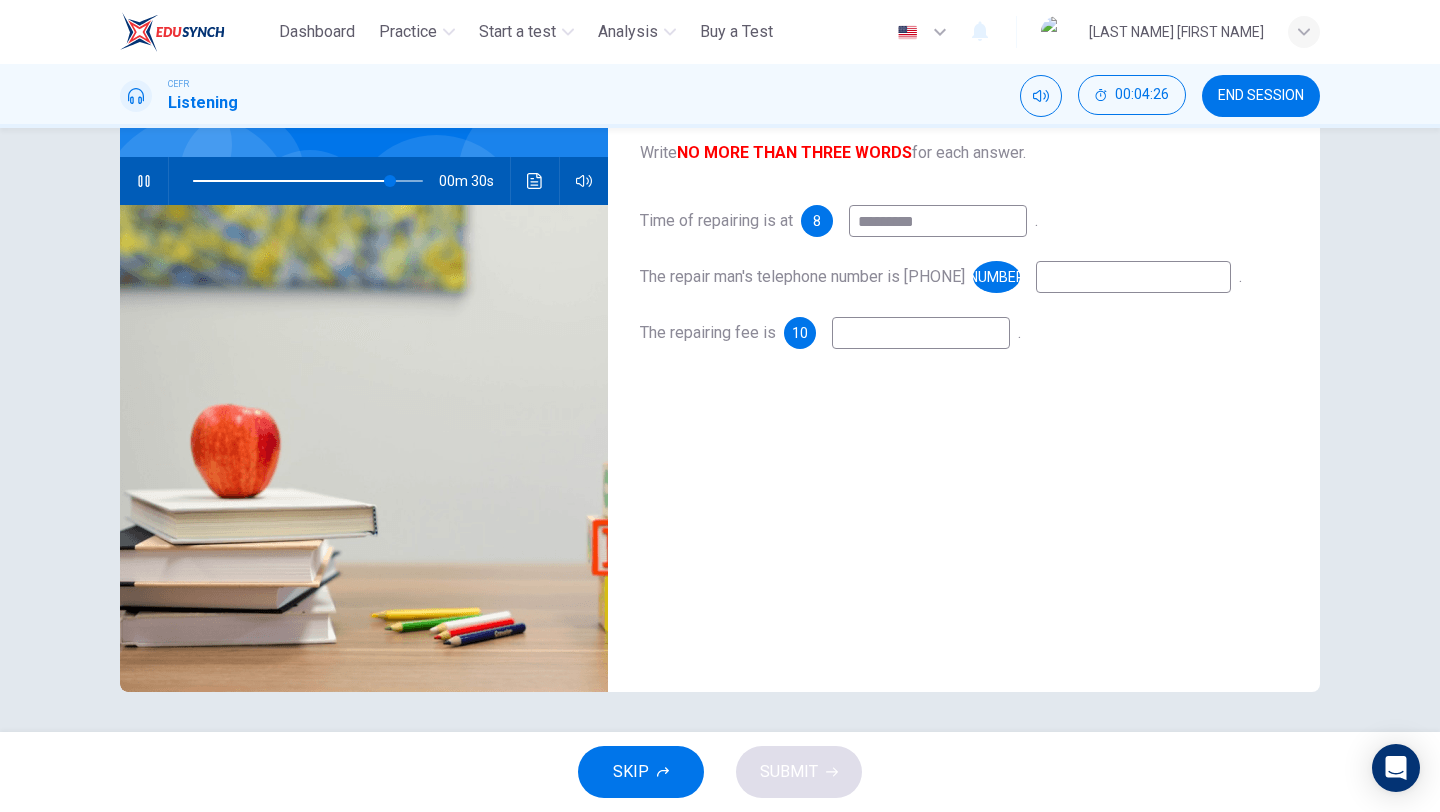 type on "*********" 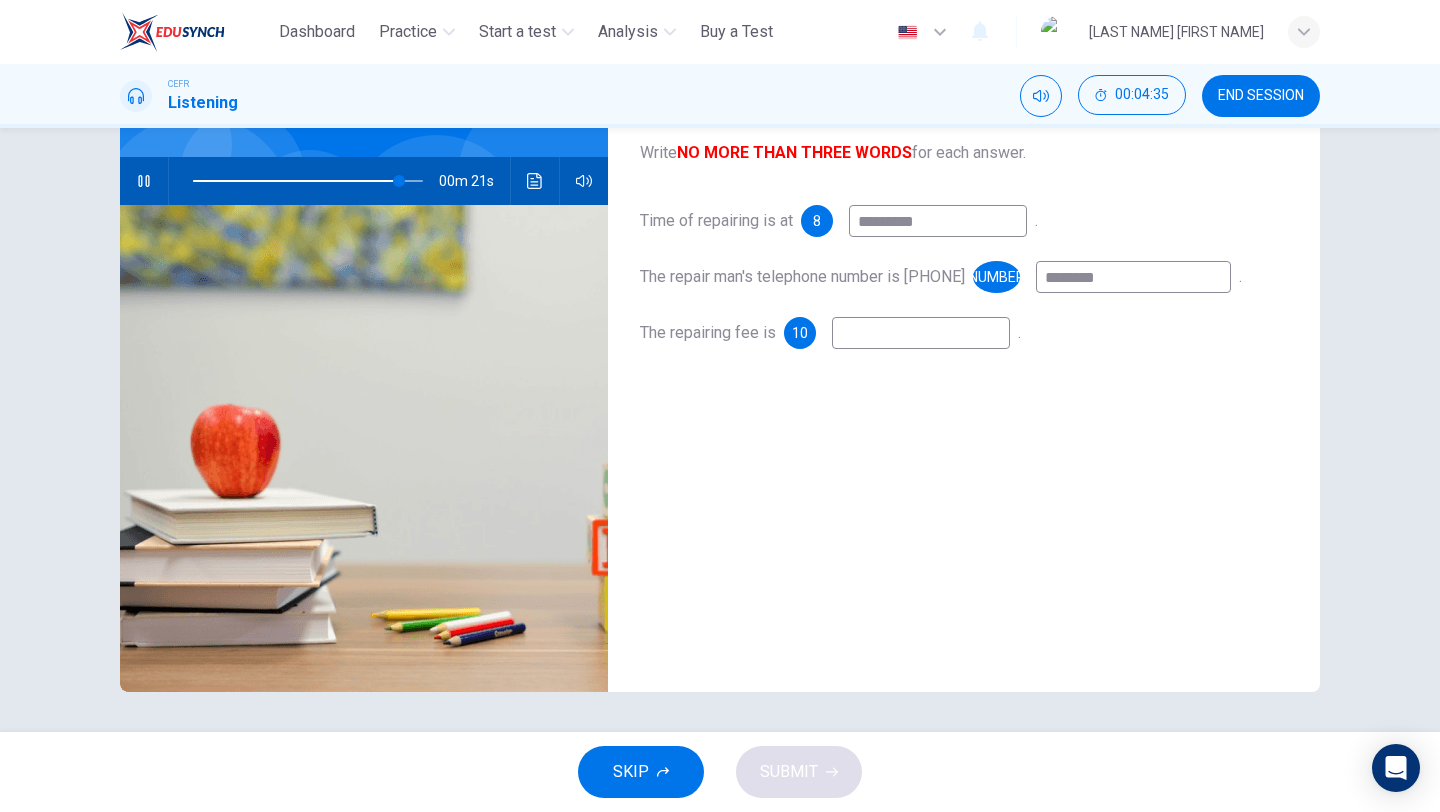 type on "********" 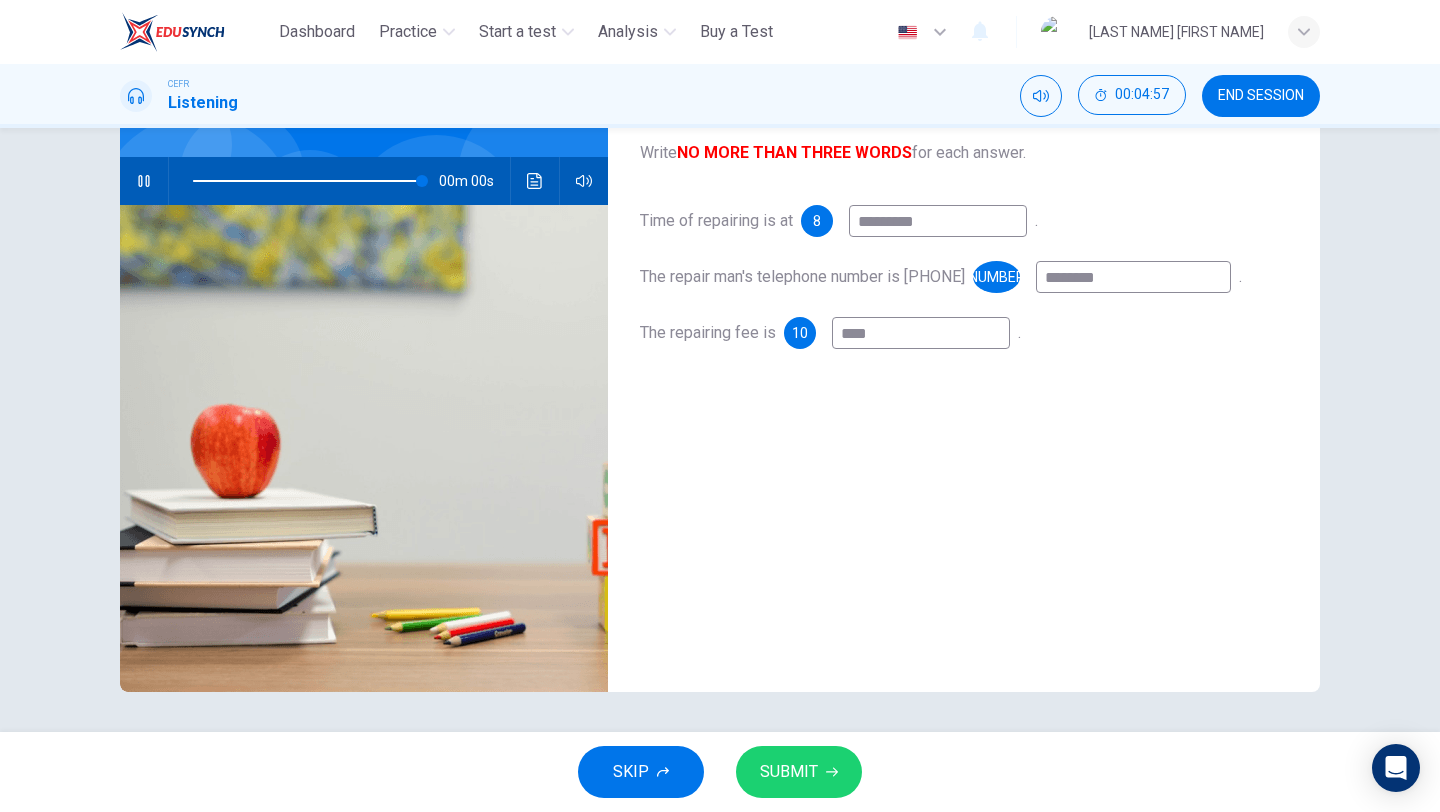 type on "****" 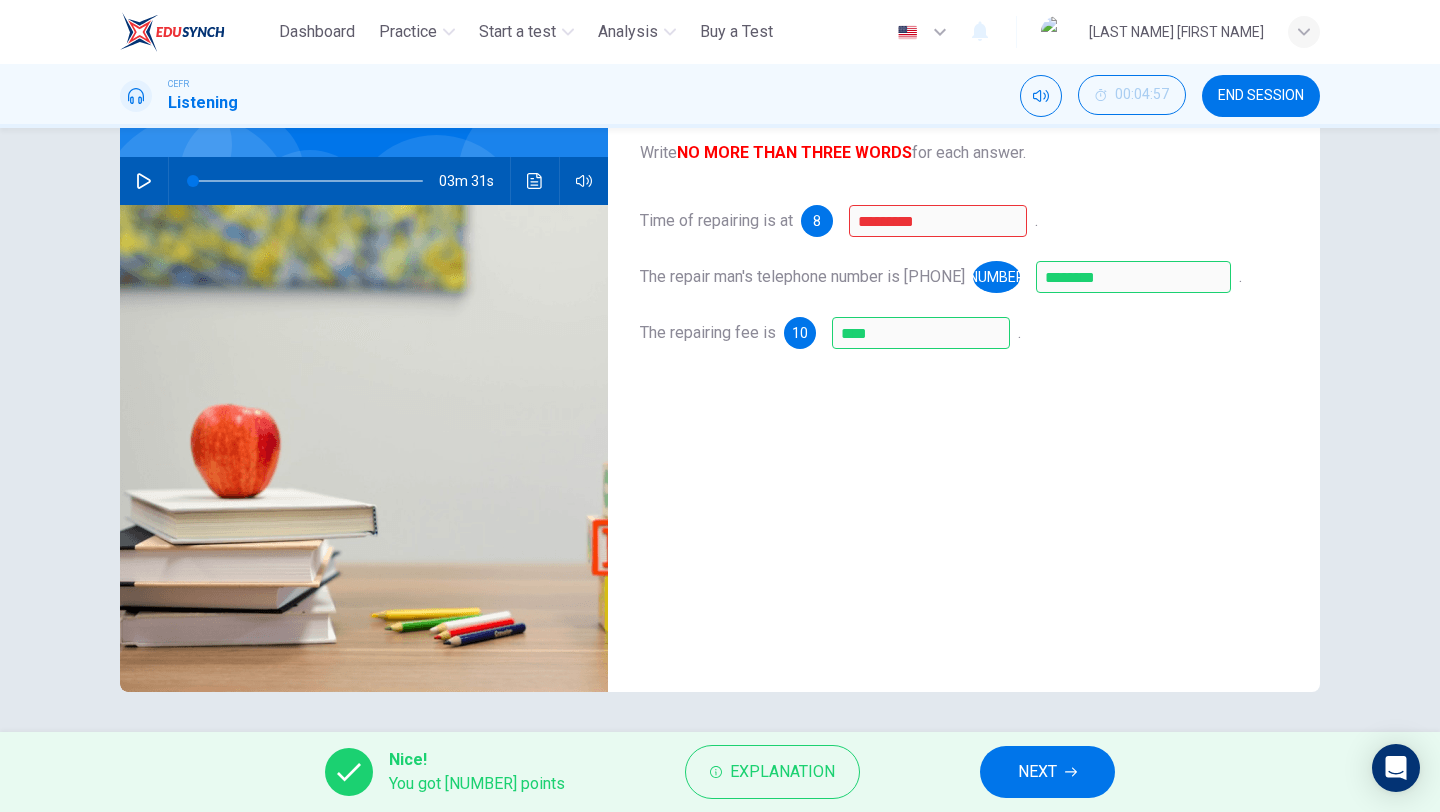 click on "NEXT" at bounding box center (1047, 772) 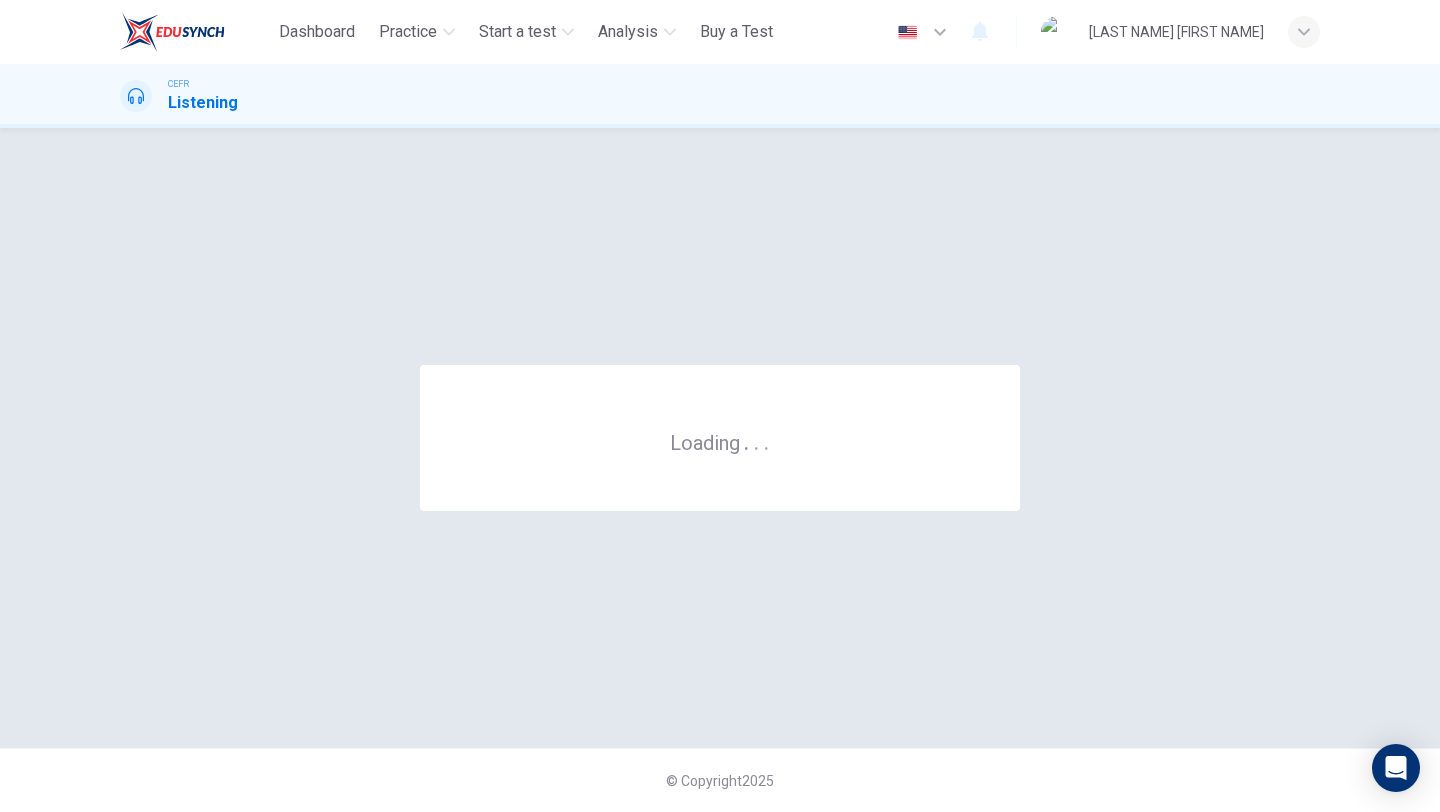 scroll, scrollTop: 0, scrollLeft: 0, axis: both 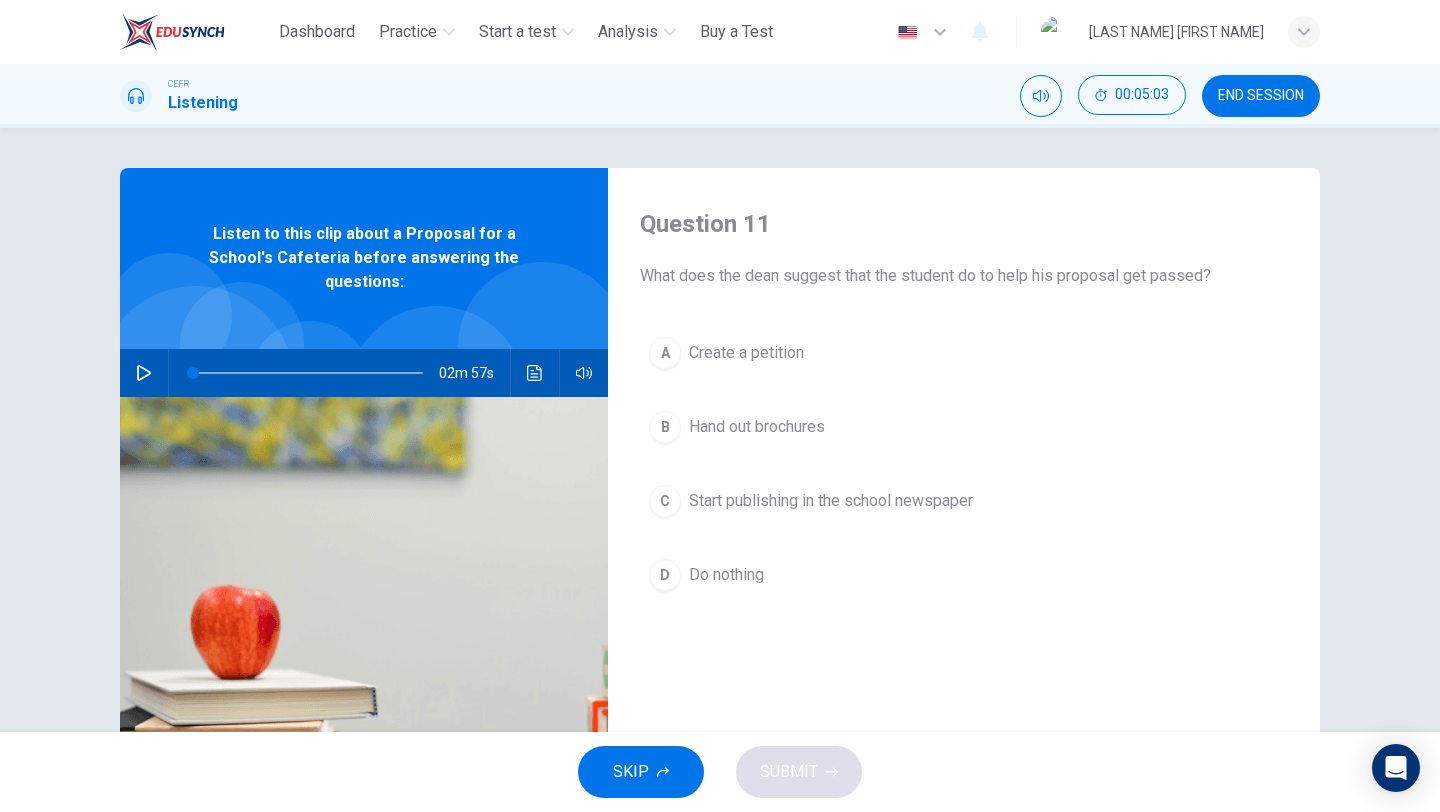 click on "END SESSION" at bounding box center [1261, 96] 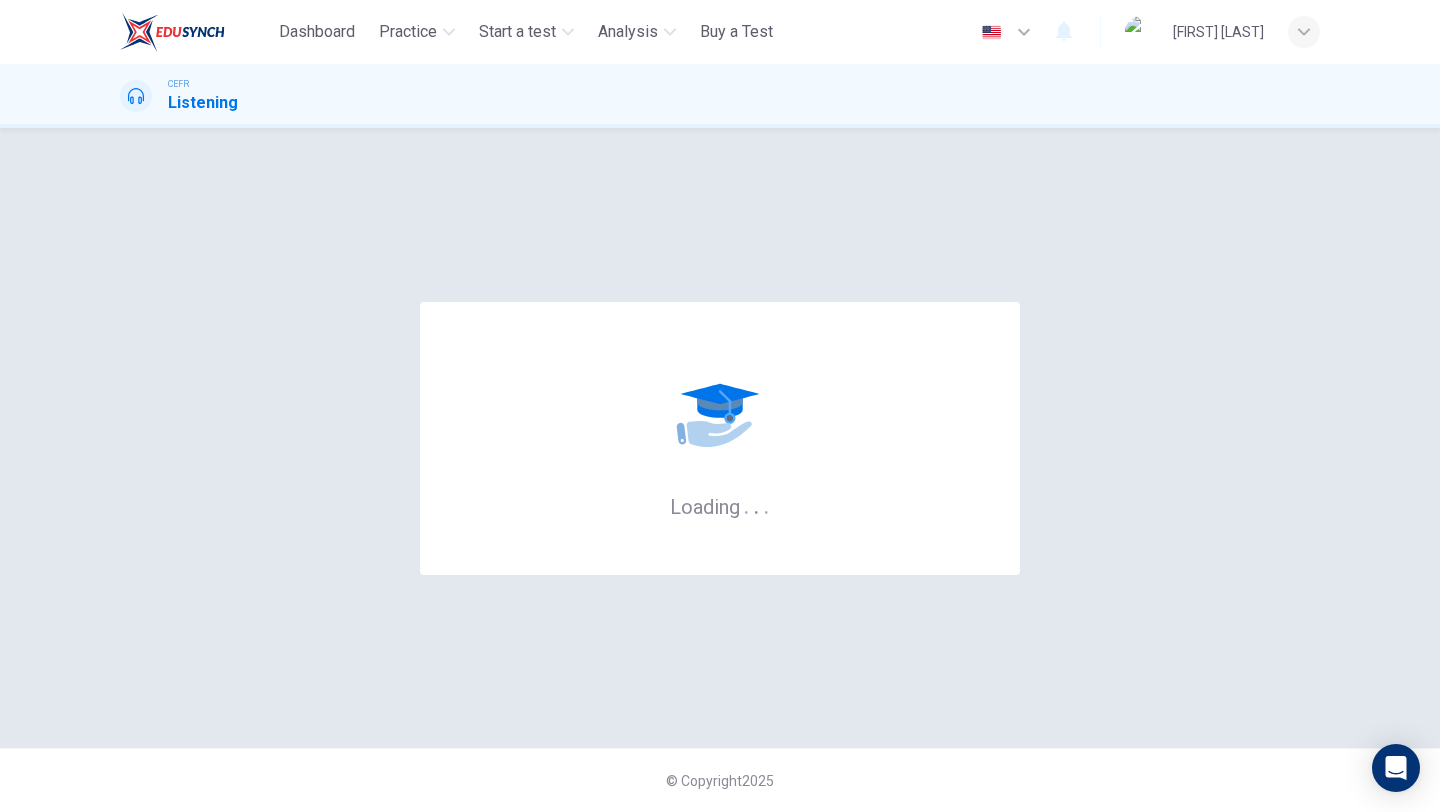 scroll, scrollTop: 0, scrollLeft: 0, axis: both 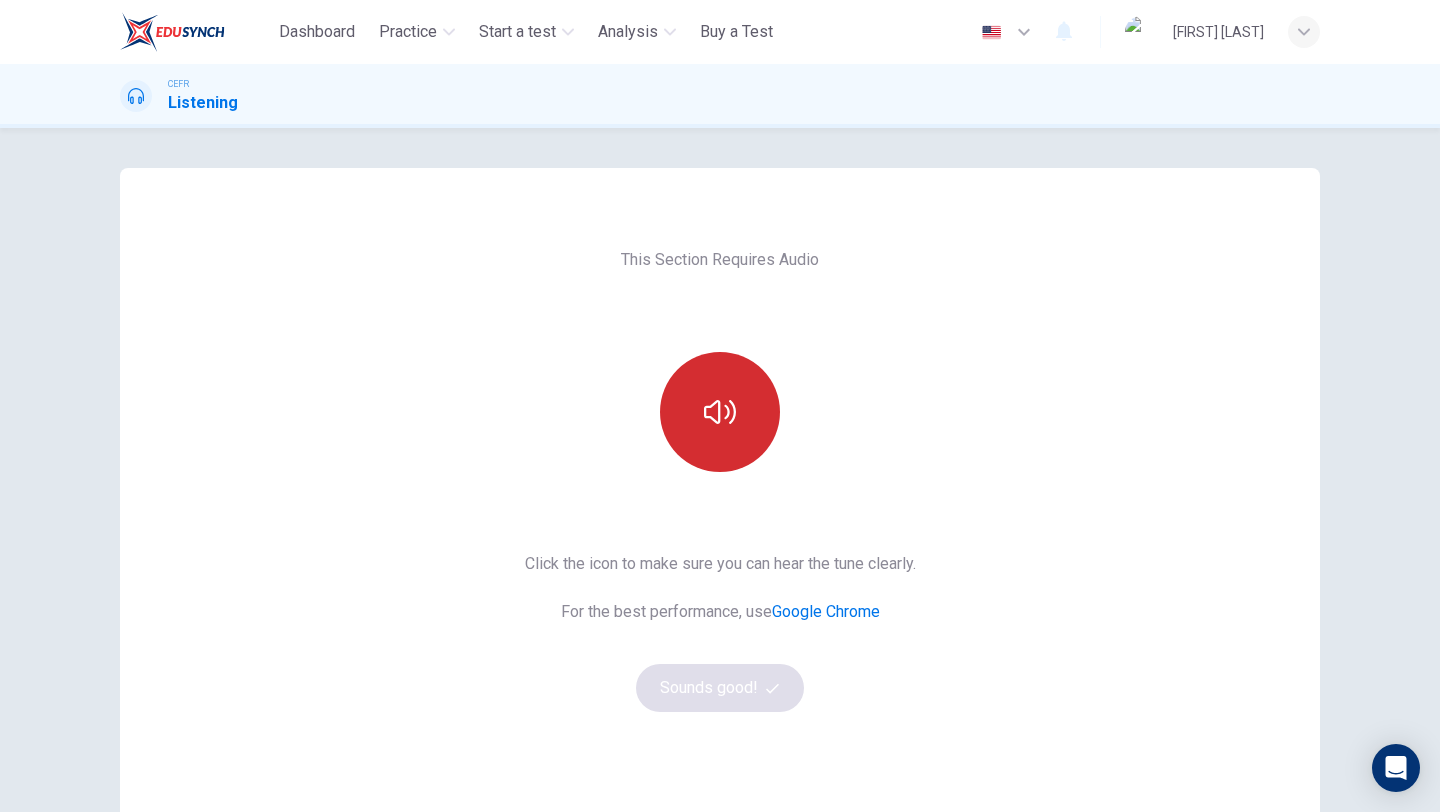 click at bounding box center (720, 412) 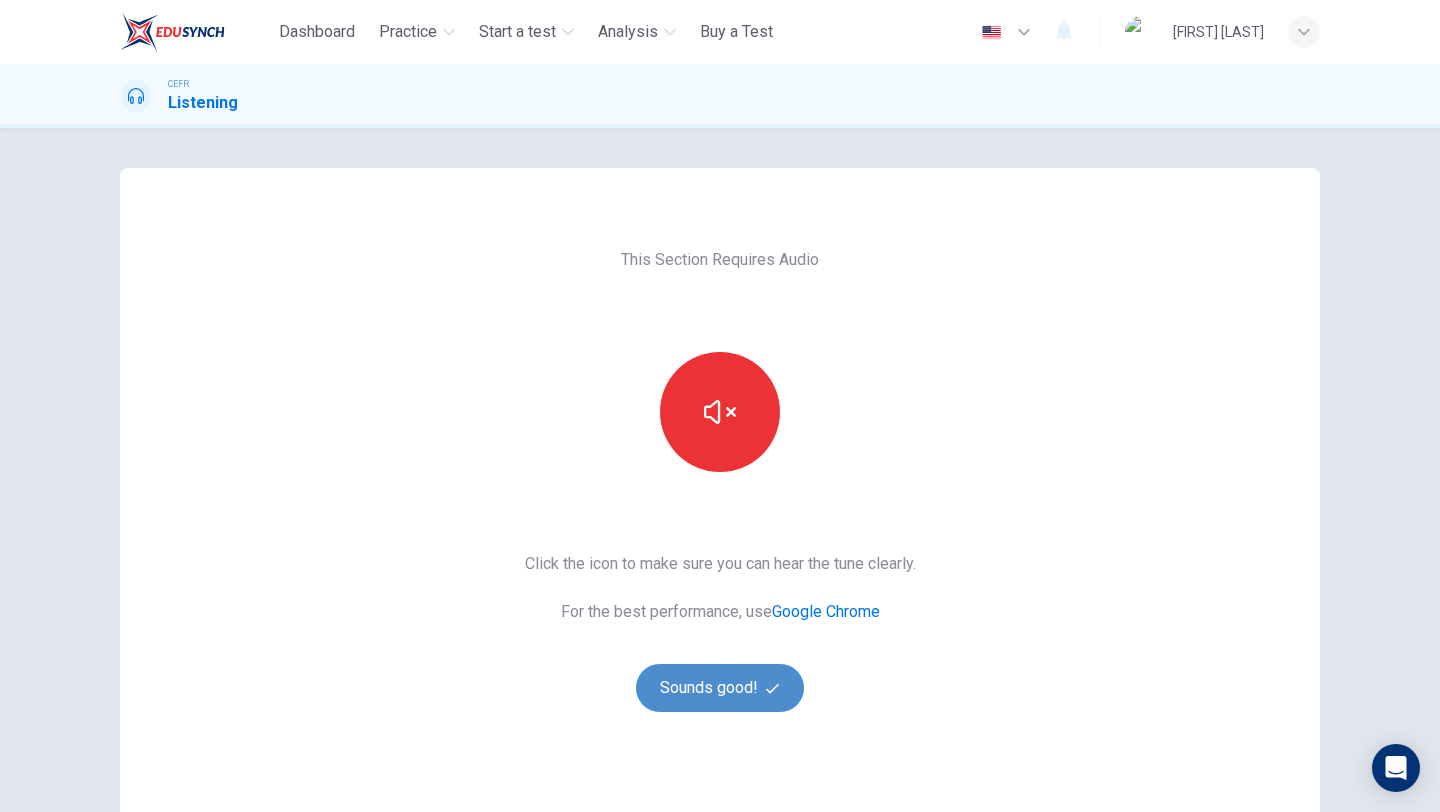 click on "Sounds good!" at bounding box center [720, 688] 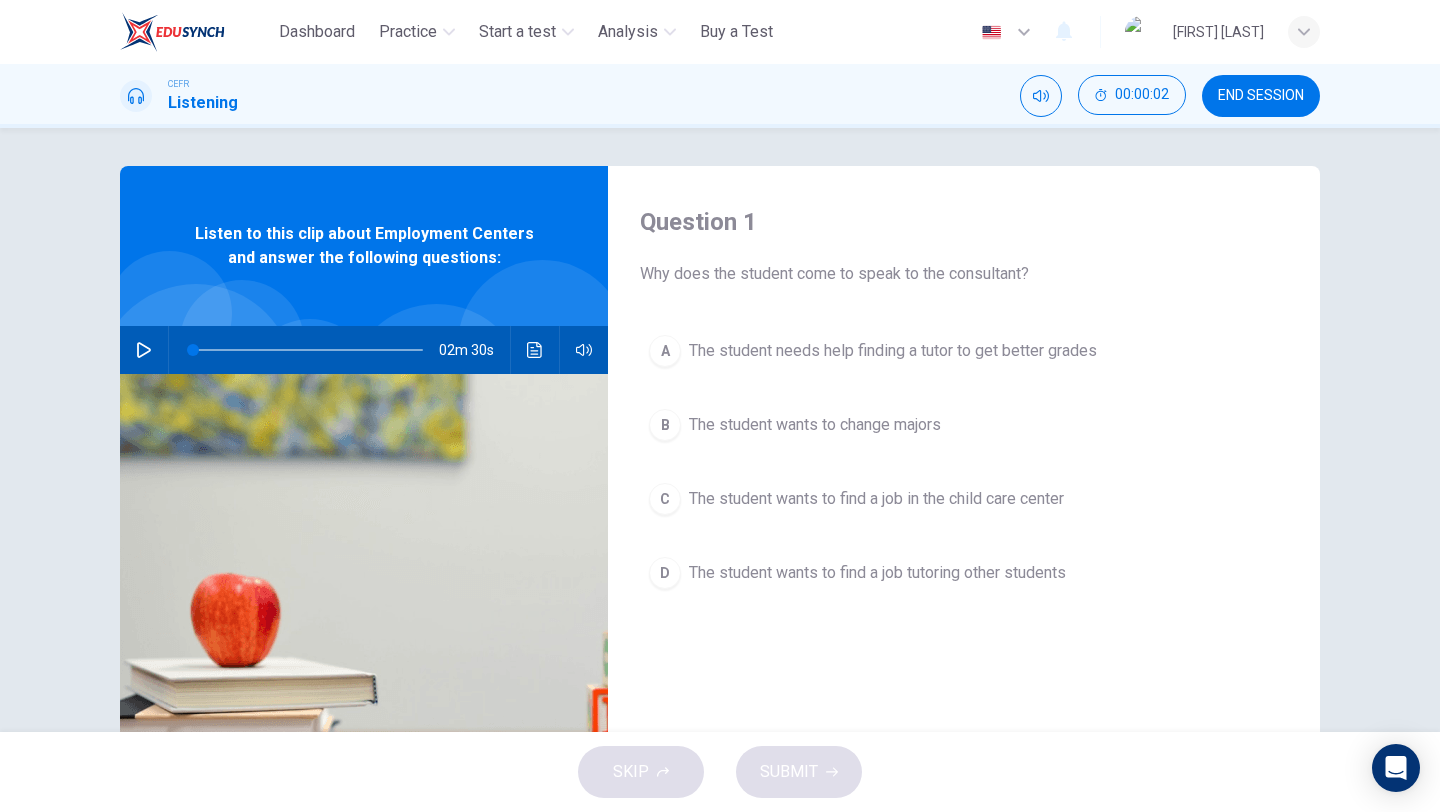 scroll, scrollTop: 1, scrollLeft: 0, axis: vertical 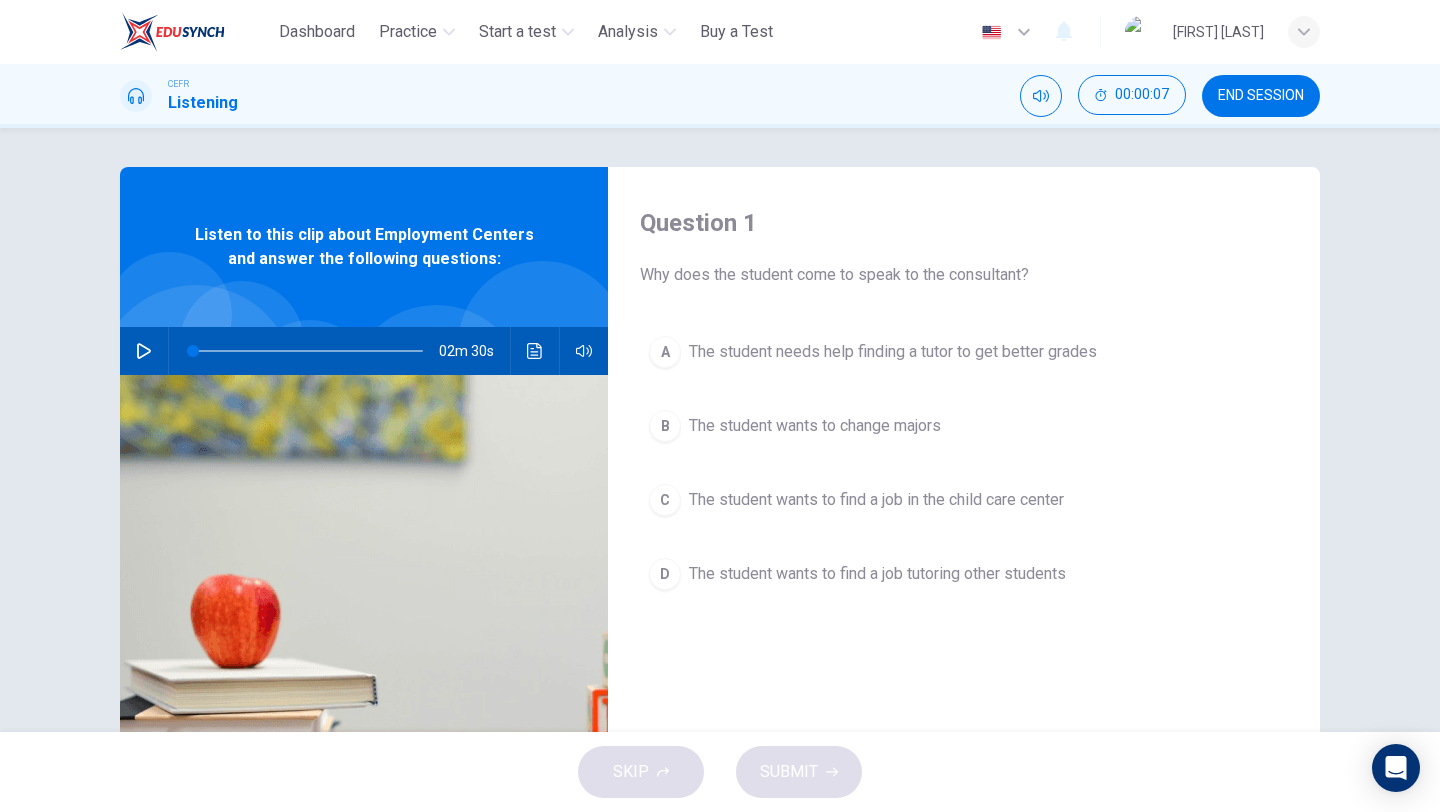 click at bounding box center (144, 351) 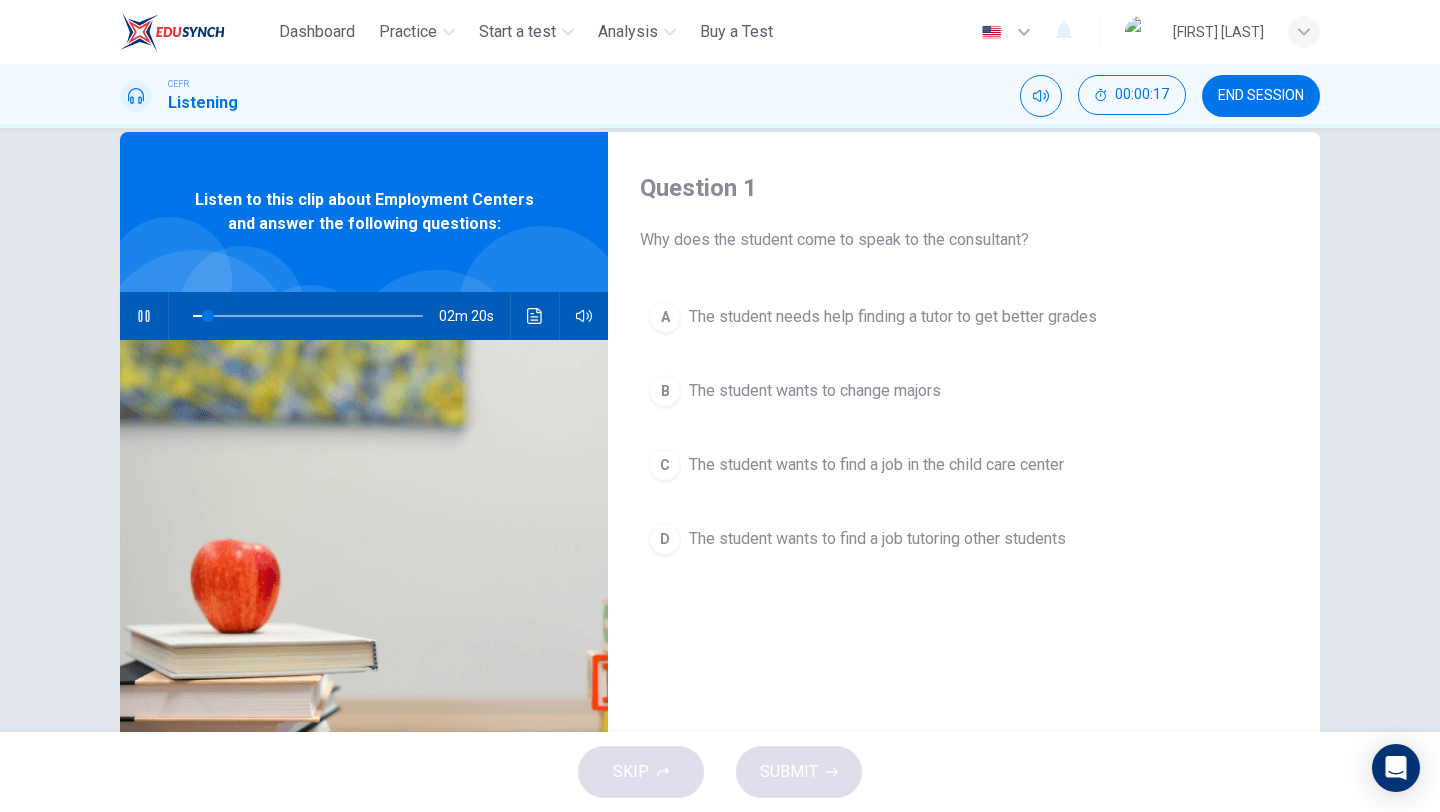 scroll, scrollTop: 30, scrollLeft: 0, axis: vertical 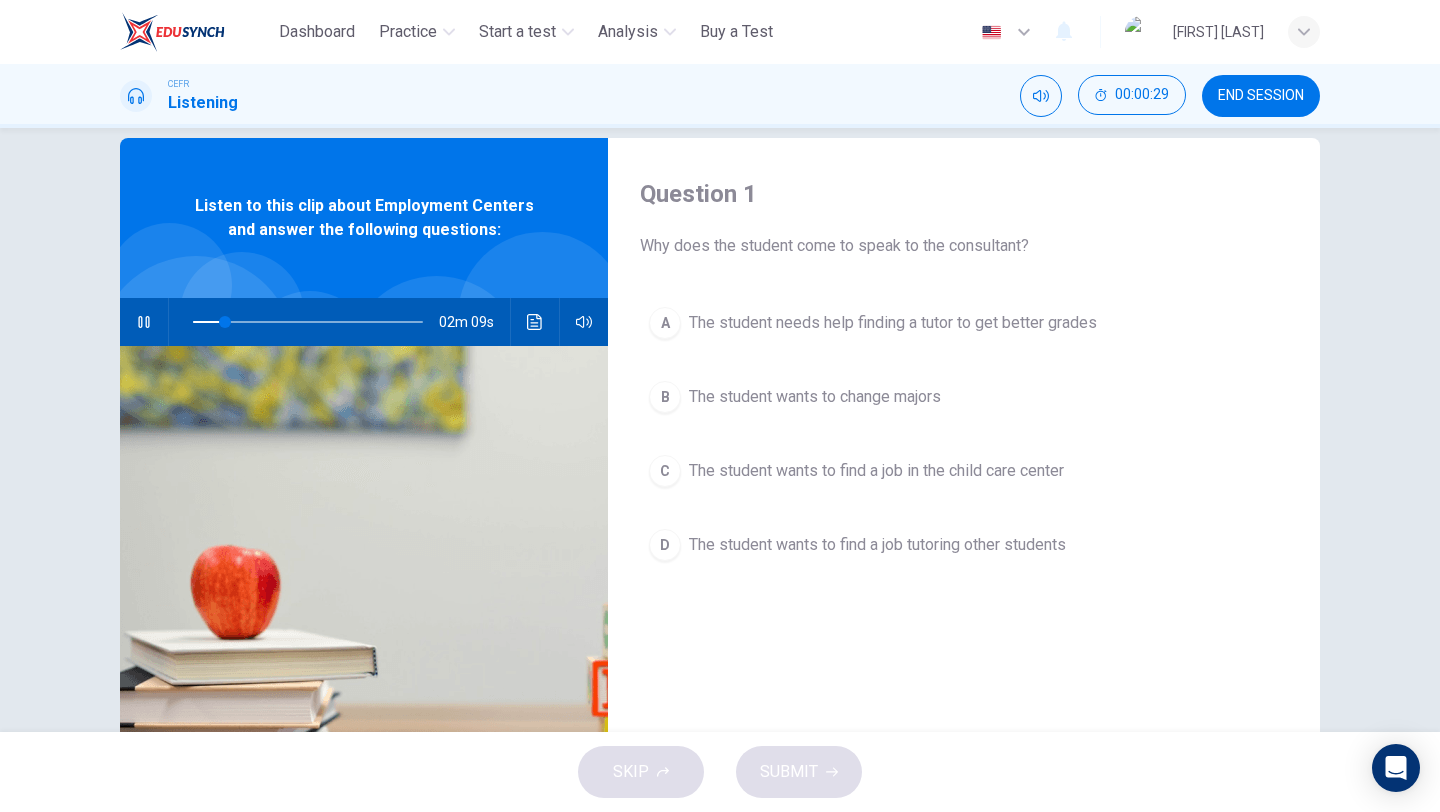 click on "C" at bounding box center (665, 323) 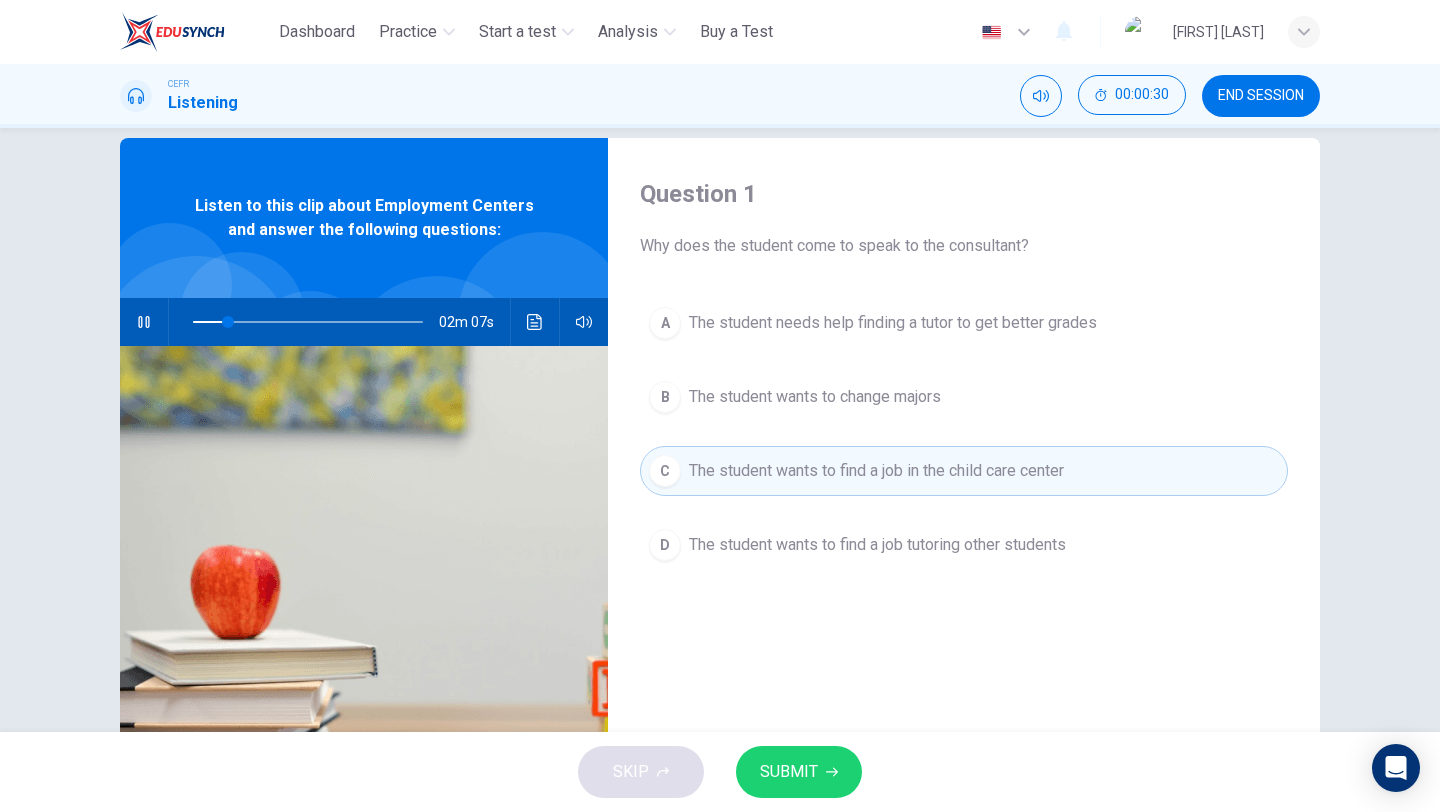 click on "SUBMIT" at bounding box center (789, 772) 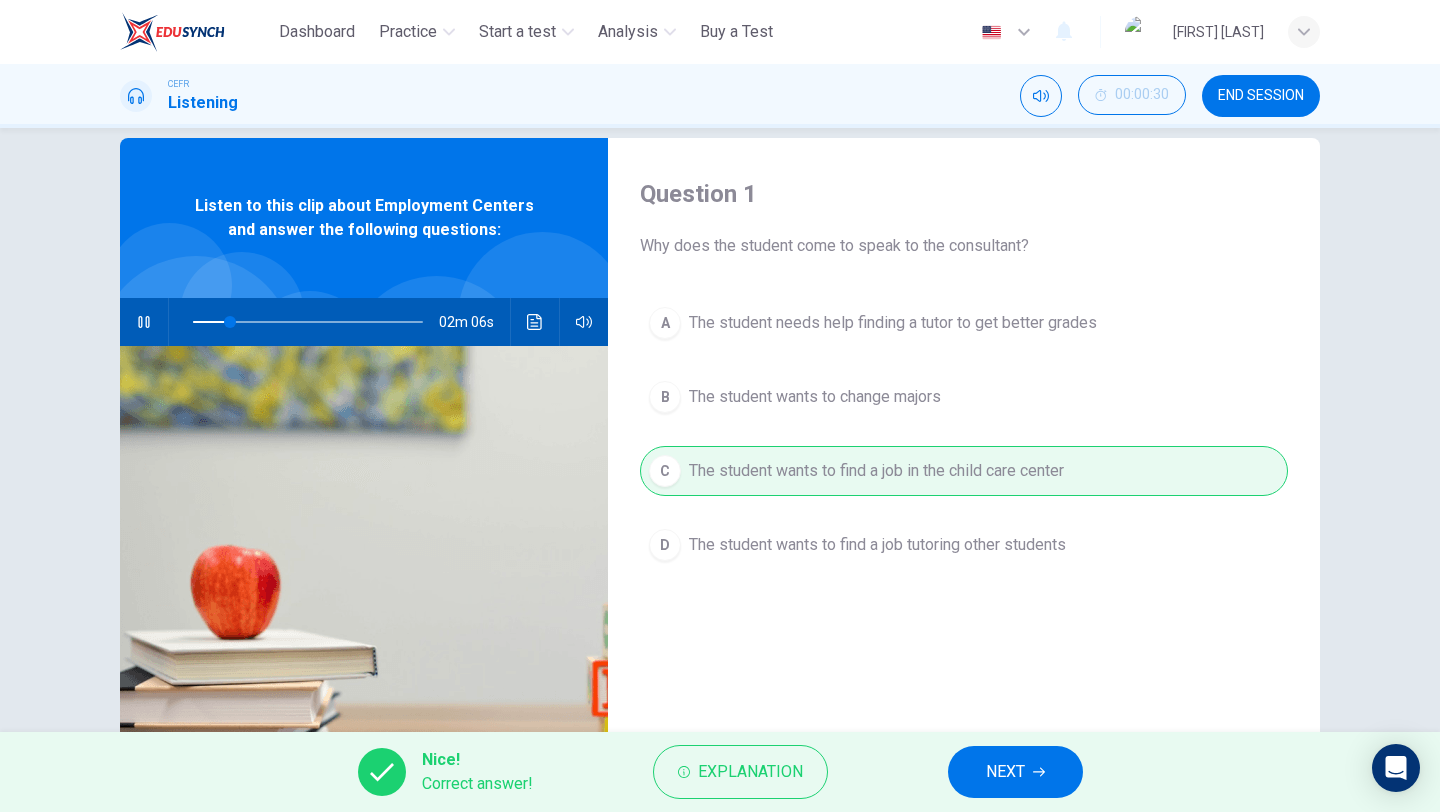 click on "Nice! Correct answer! Explanation NEXT" at bounding box center [720, 772] 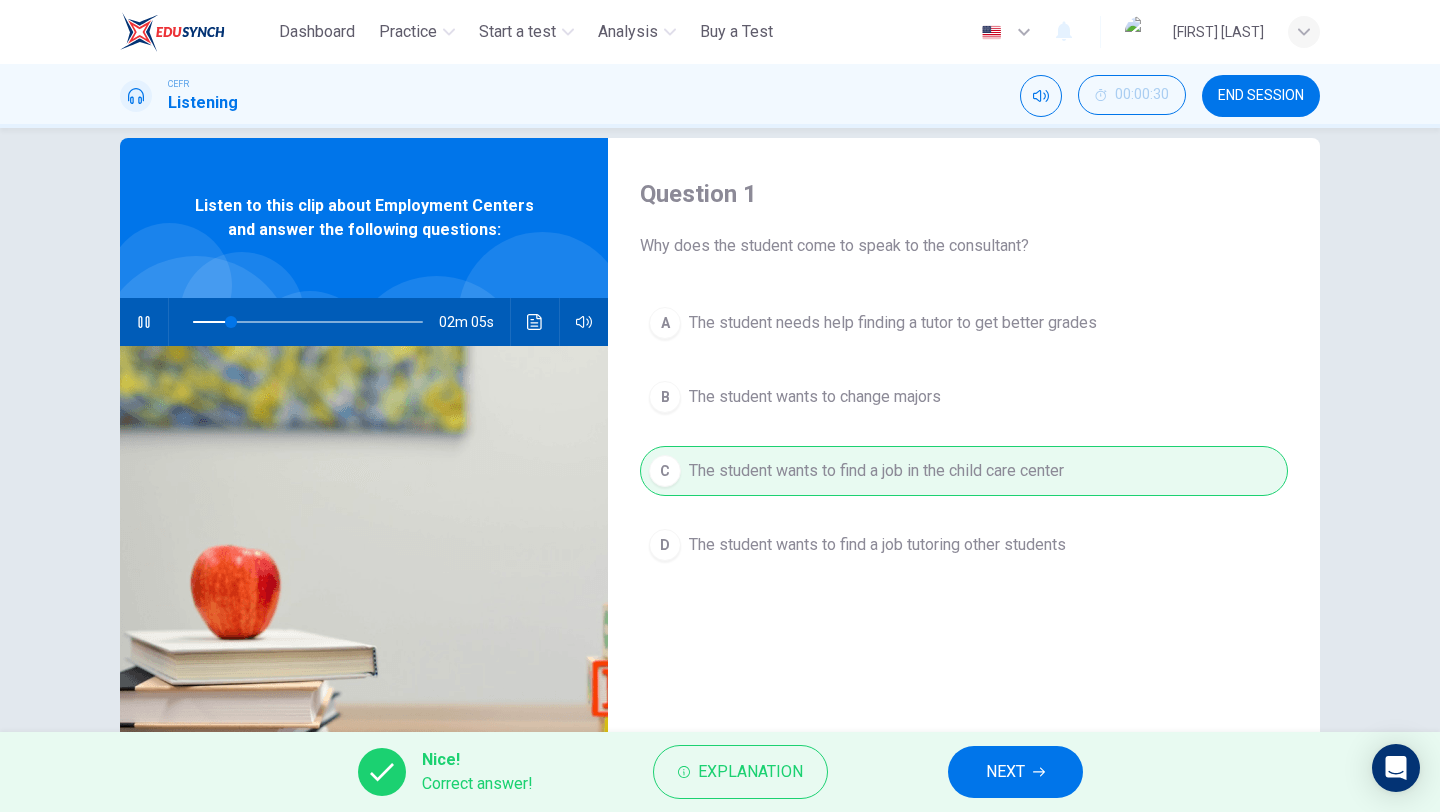 click on "NEXT" at bounding box center [1005, 772] 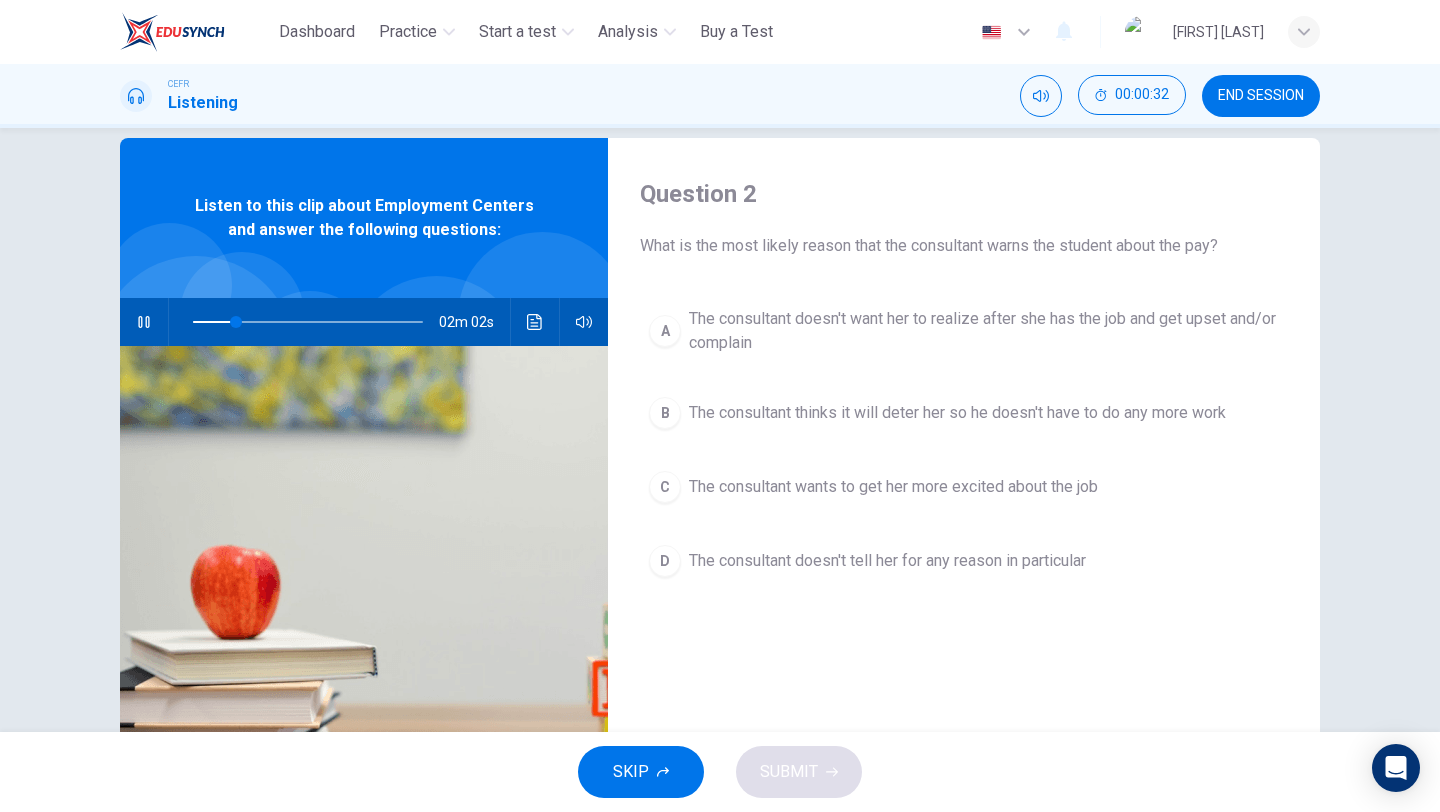 click at bounding box center [143, 322] 